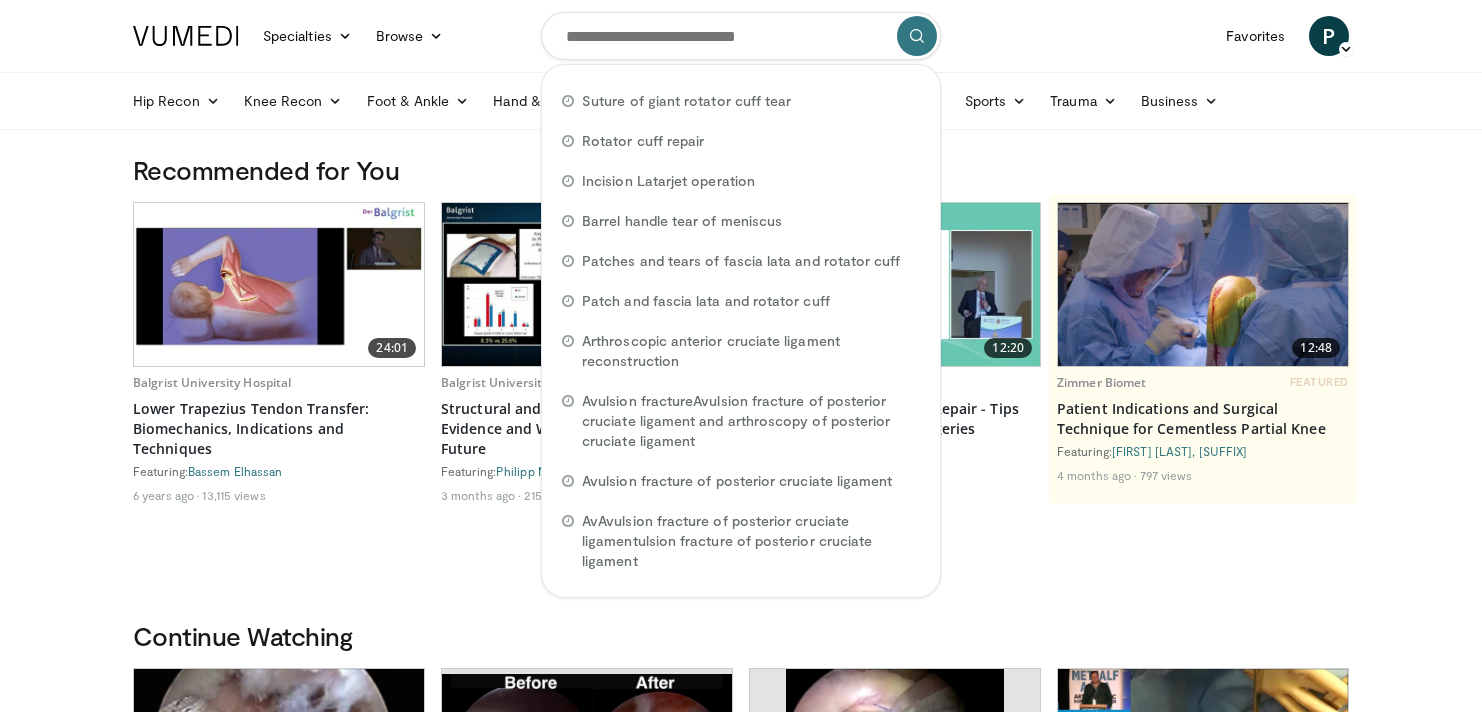 scroll, scrollTop: 0, scrollLeft: 0, axis: both 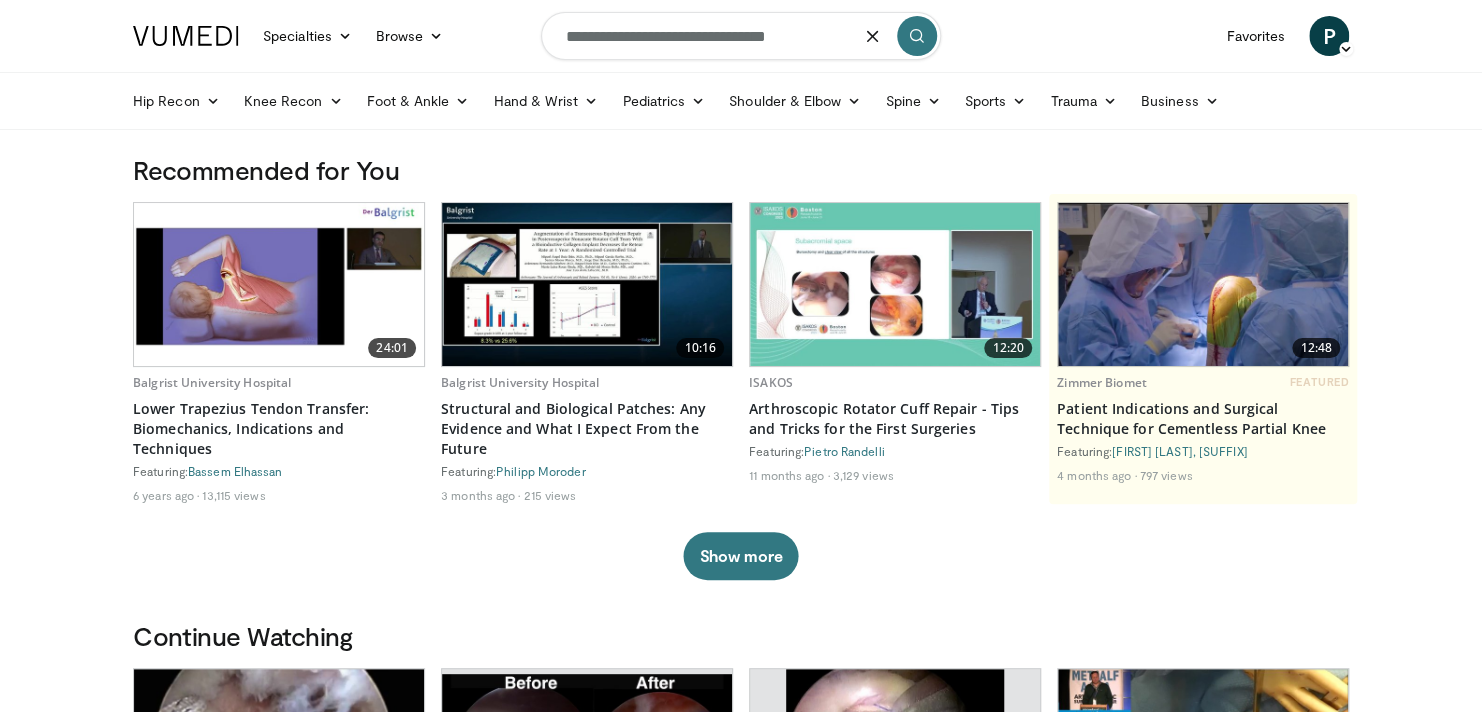 type on "**********" 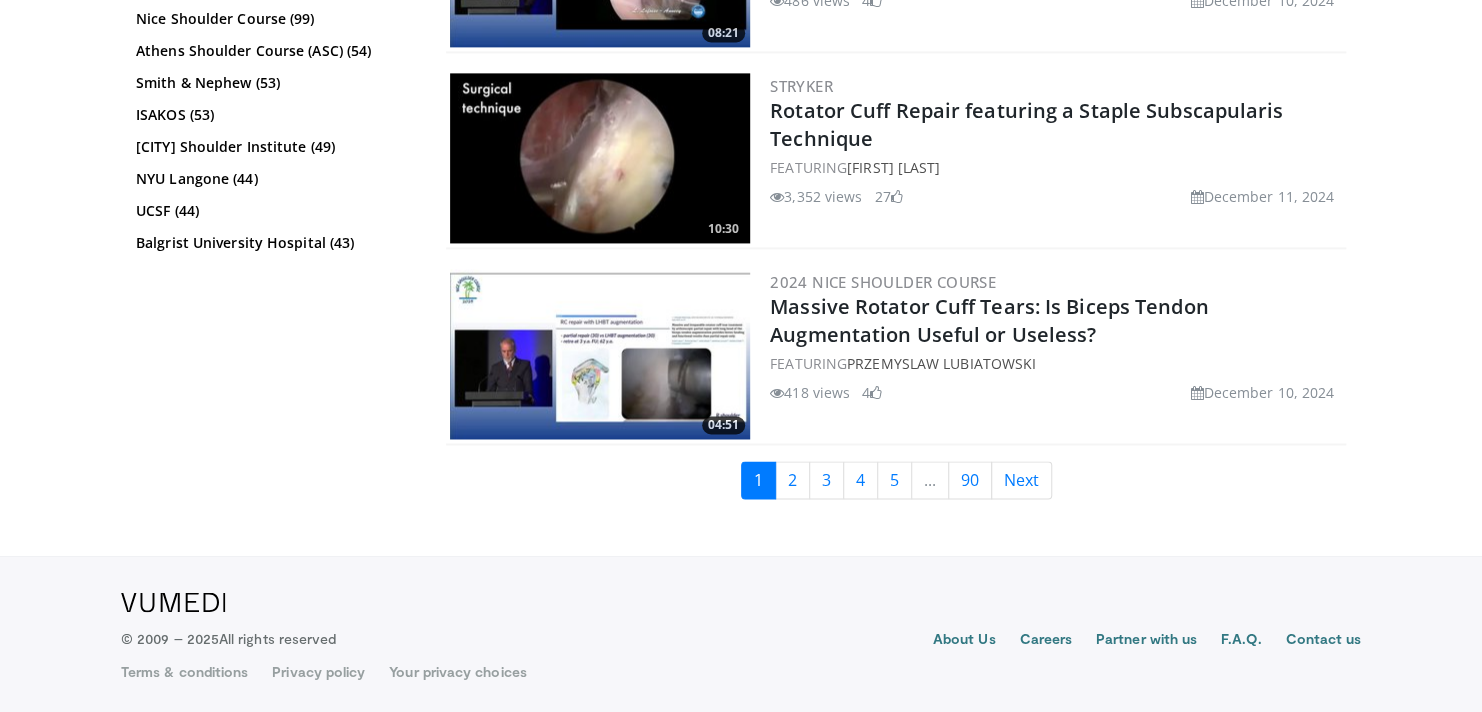 scroll, scrollTop: 5055, scrollLeft: 0, axis: vertical 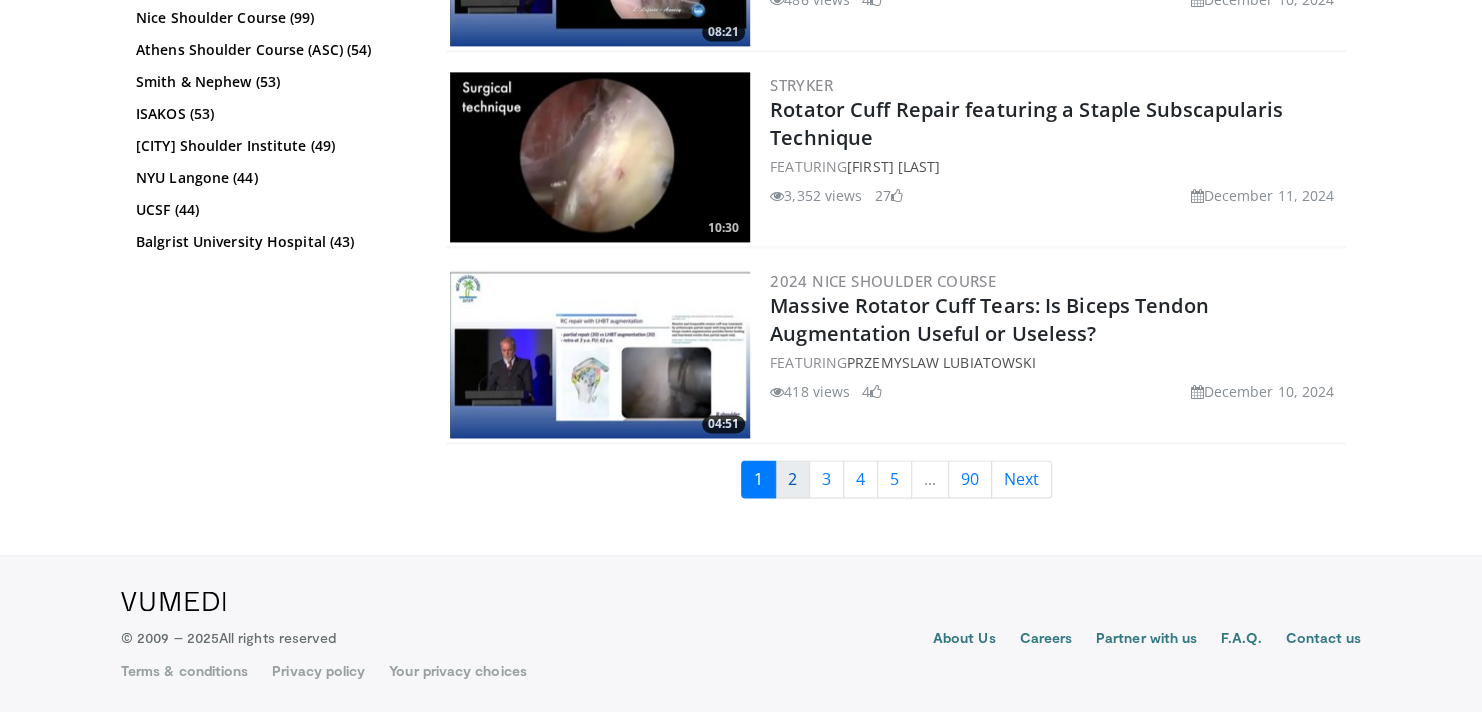 click on "2" at bounding box center (792, 479) 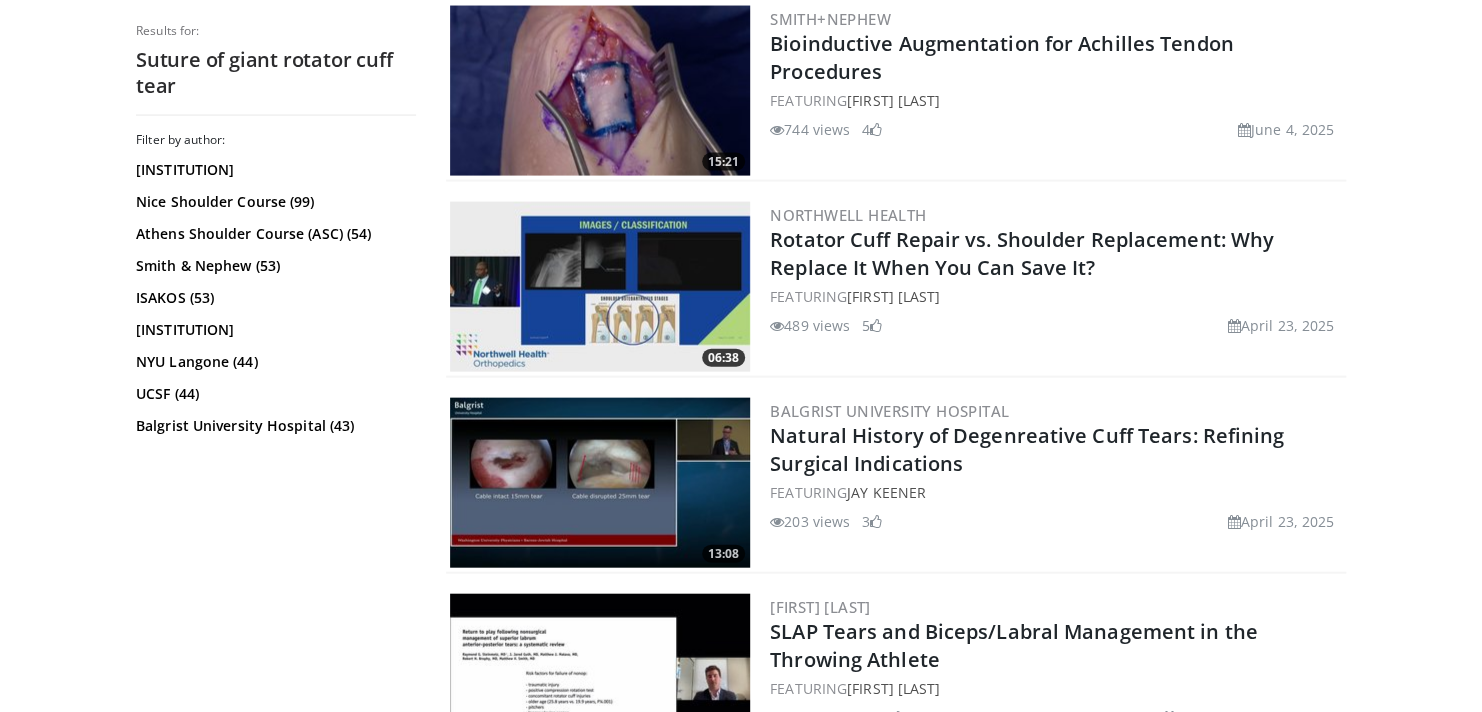 scroll, scrollTop: 2300, scrollLeft: 0, axis: vertical 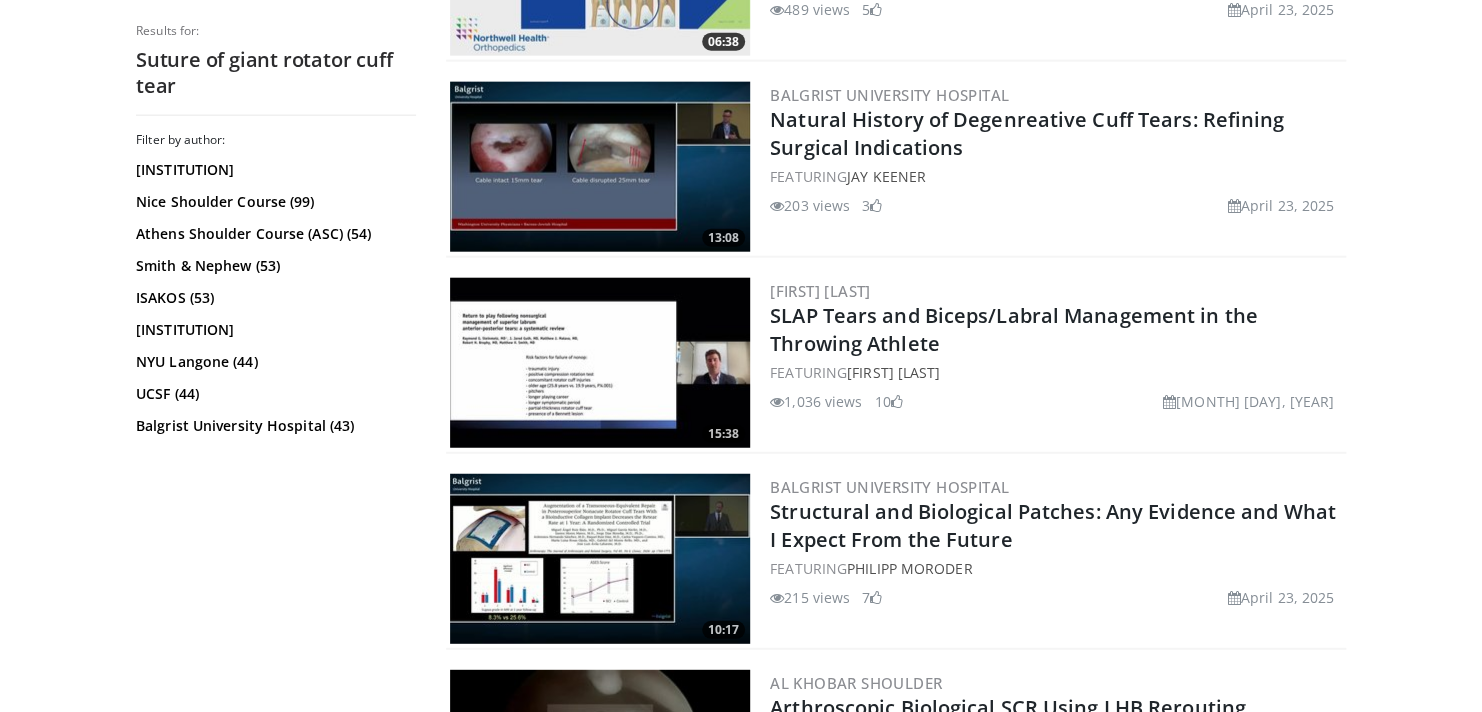 click at bounding box center [600, 167] 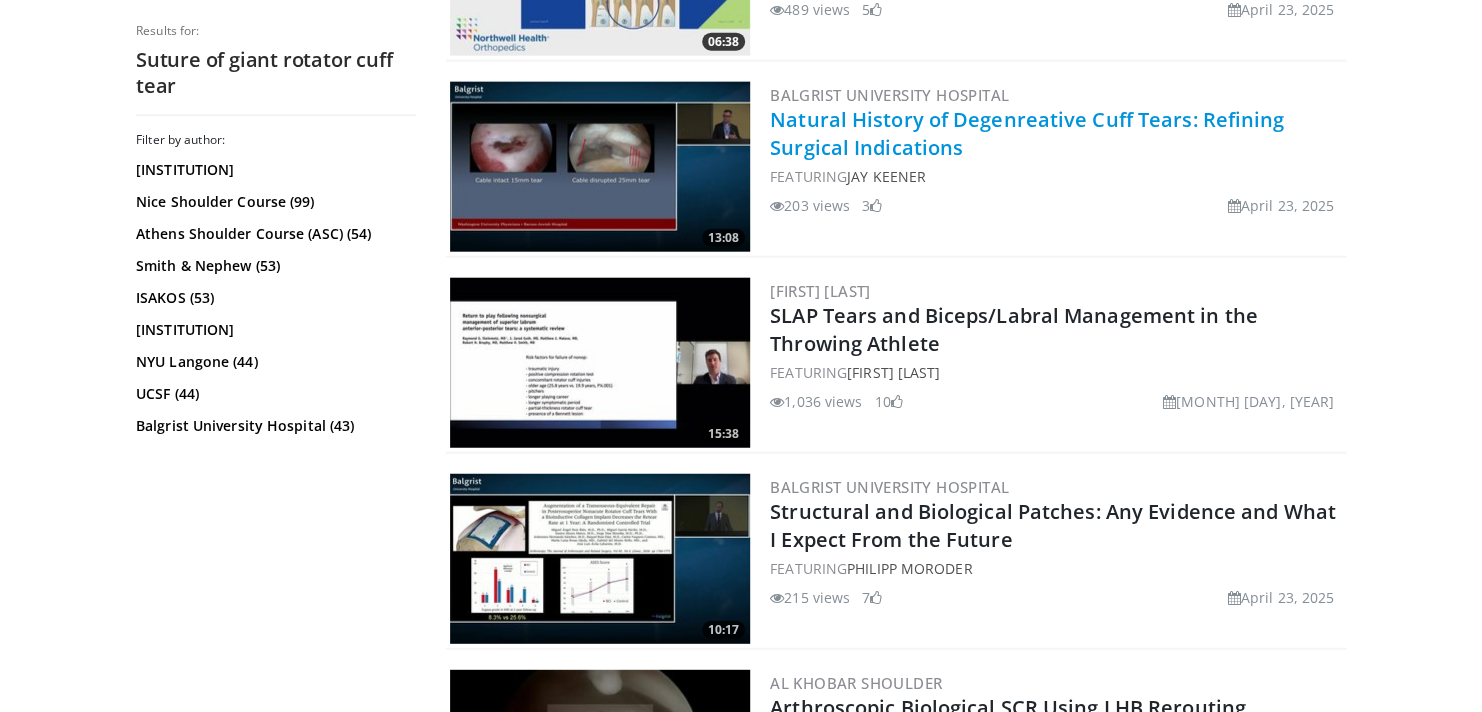 click on "Natural History of Degenreative Cuff Tears: Refining Surgical Indications" at bounding box center [1027, 133] 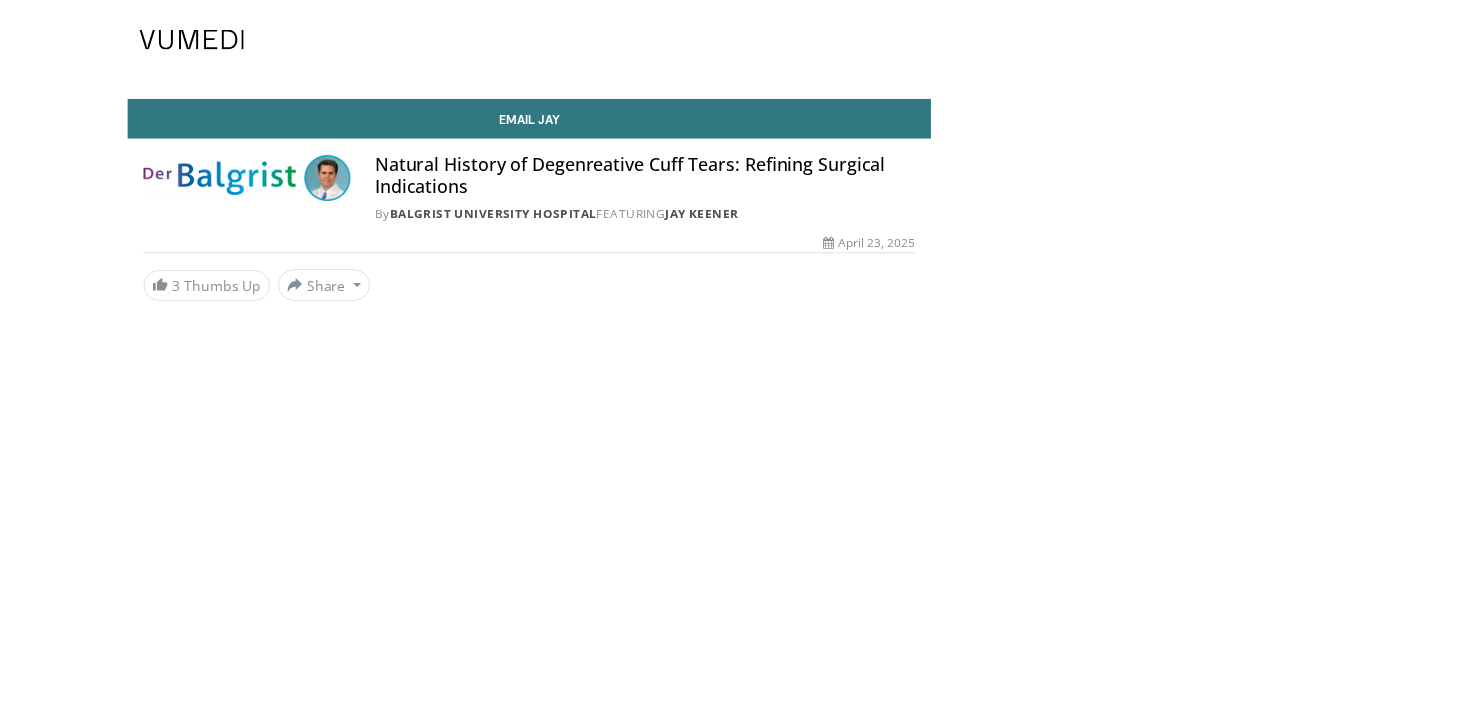scroll, scrollTop: 0, scrollLeft: 0, axis: both 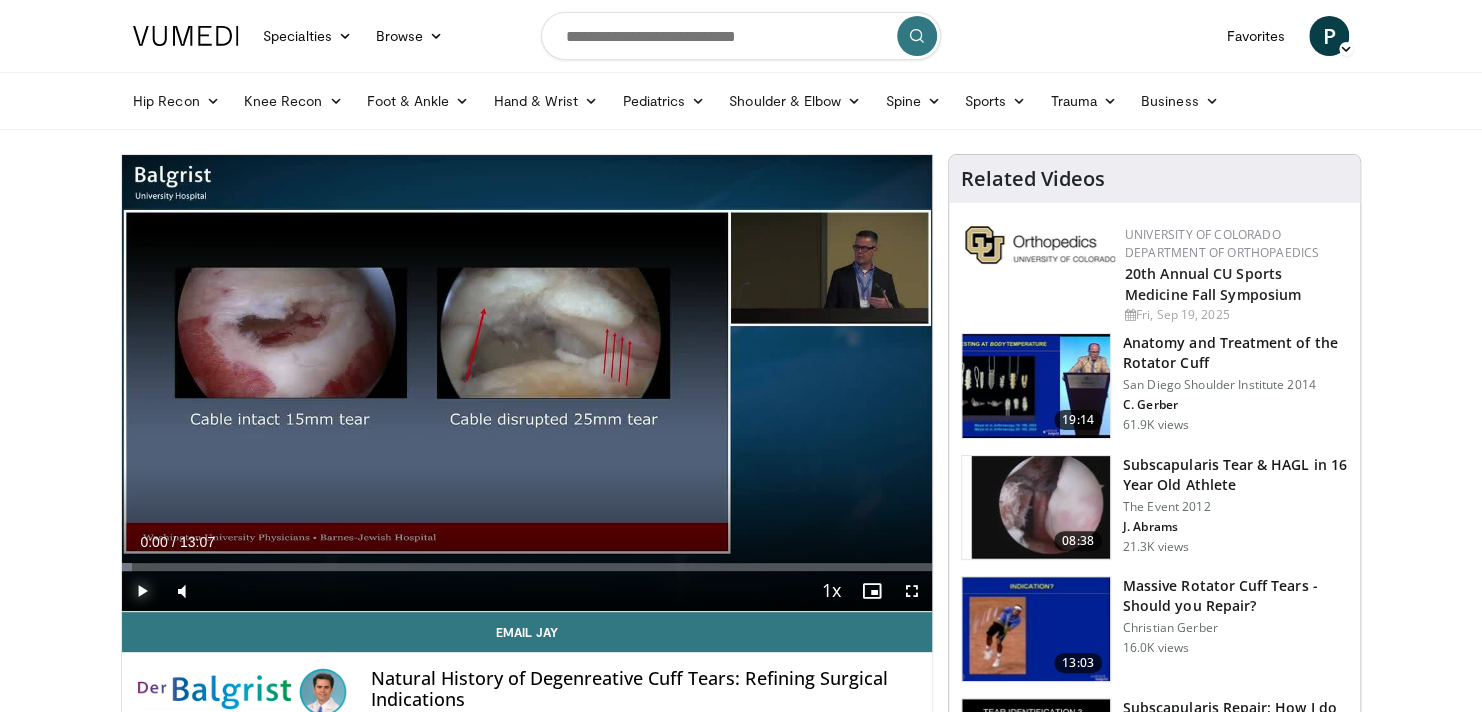 click at bounding box center [142, 591] 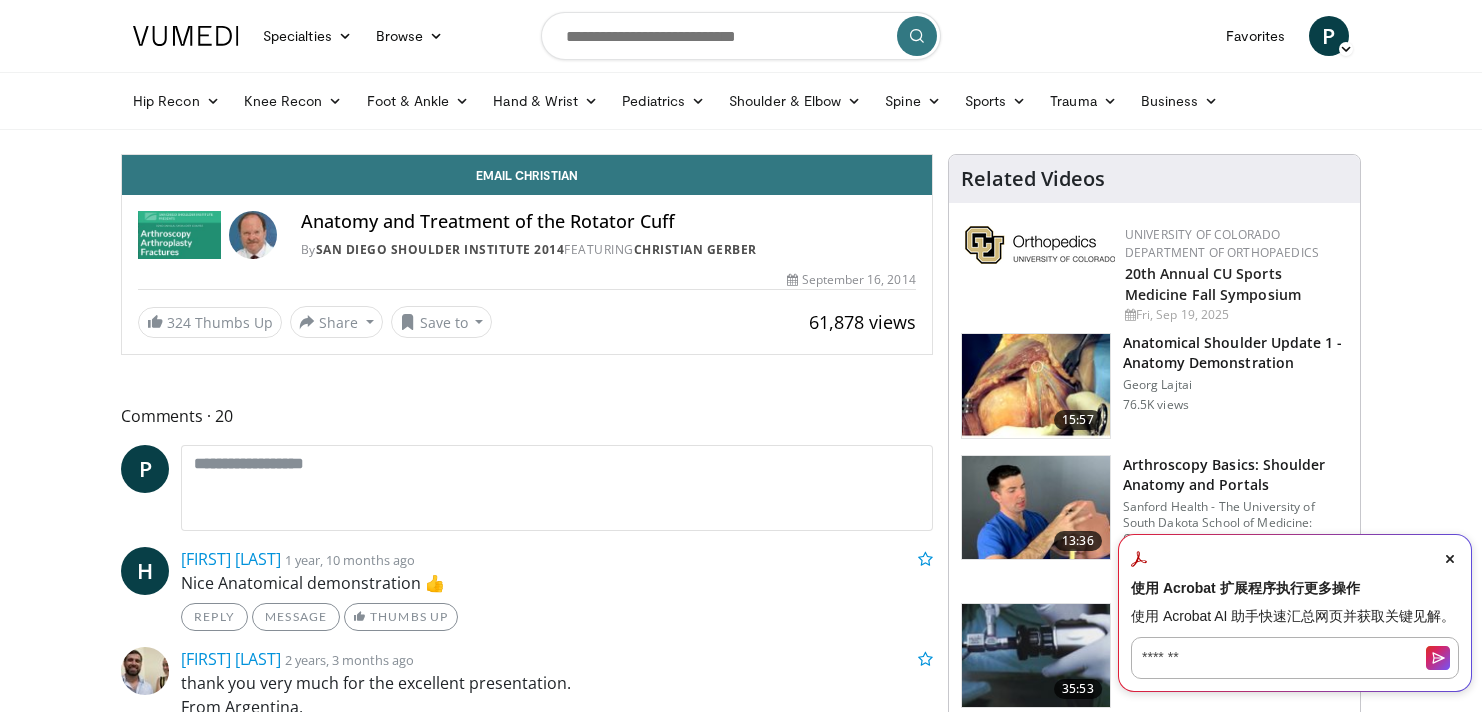 scroll, scrollTop: 0, scrollLeft: 0, axis: both 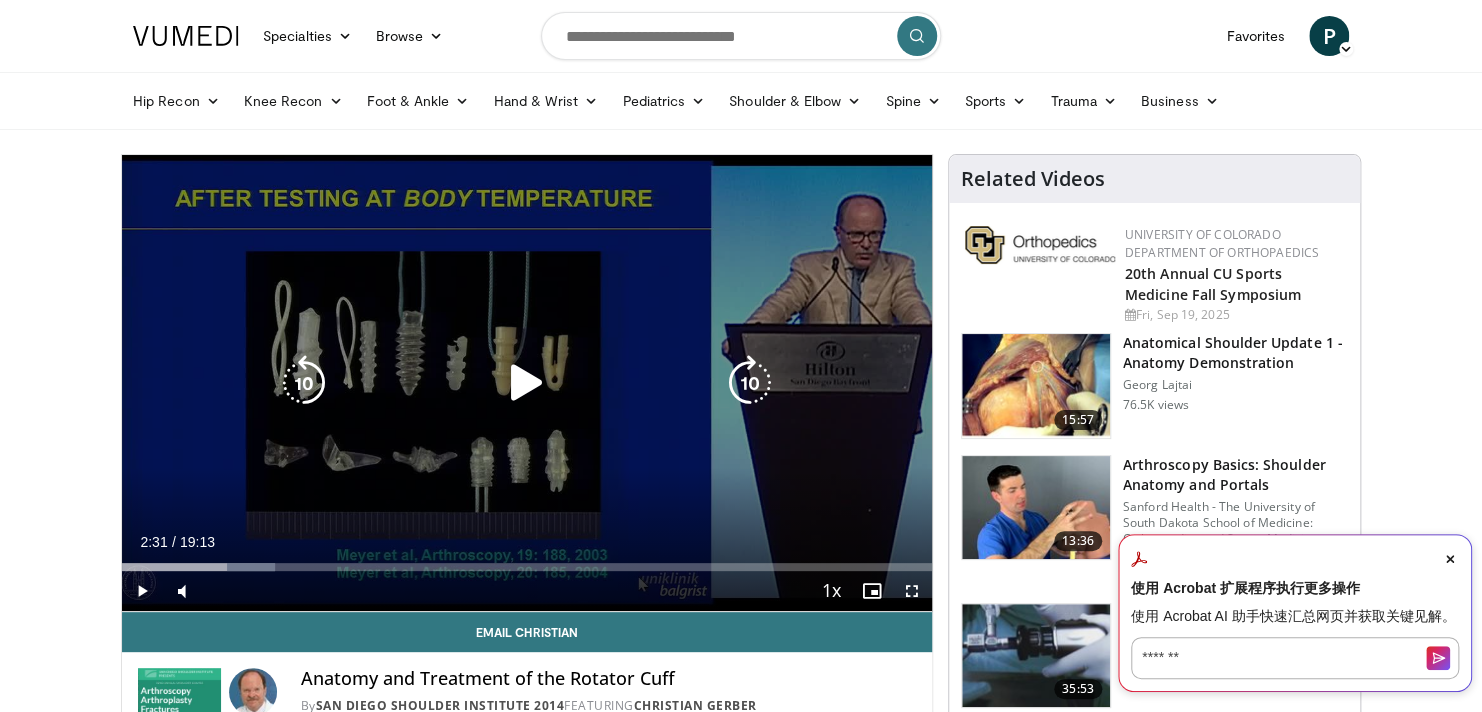 click at bounding box center (527, 383) 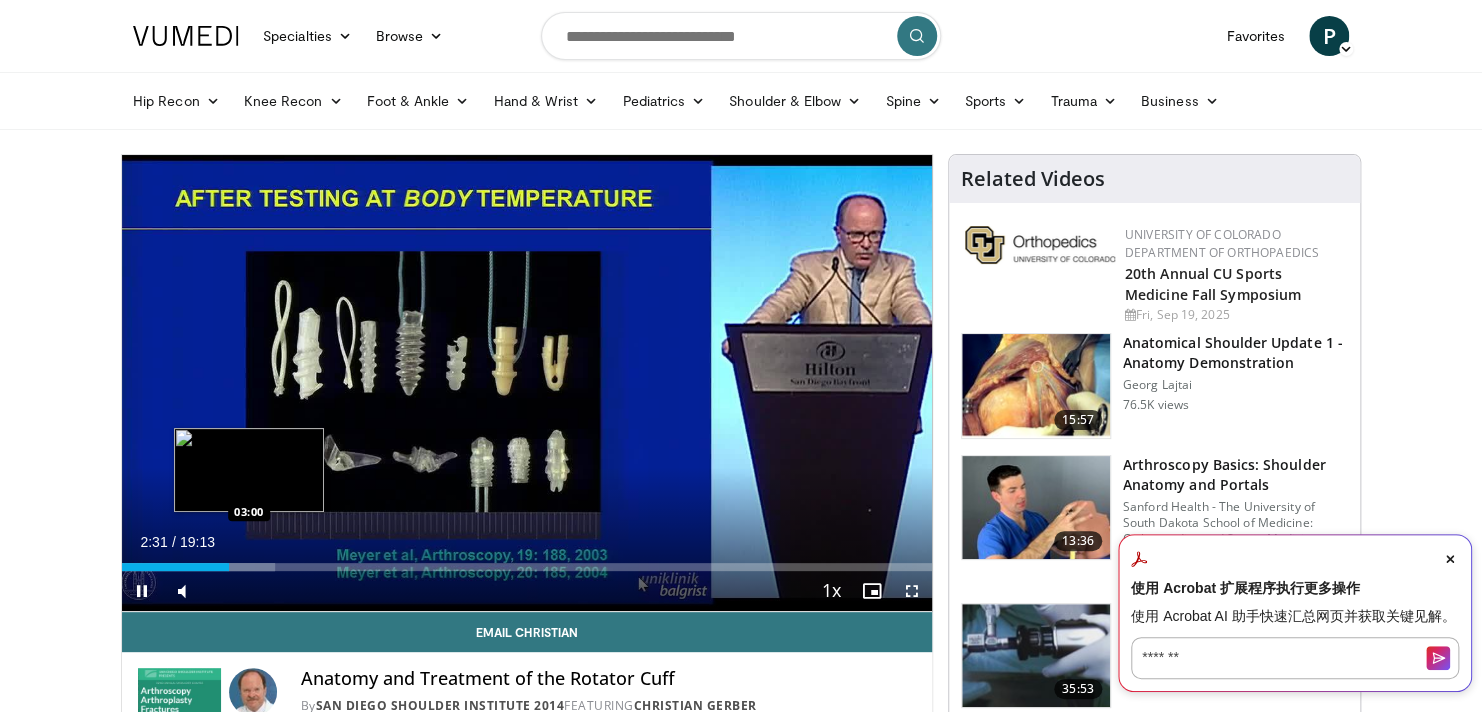 click at bounding box center [251, 567] 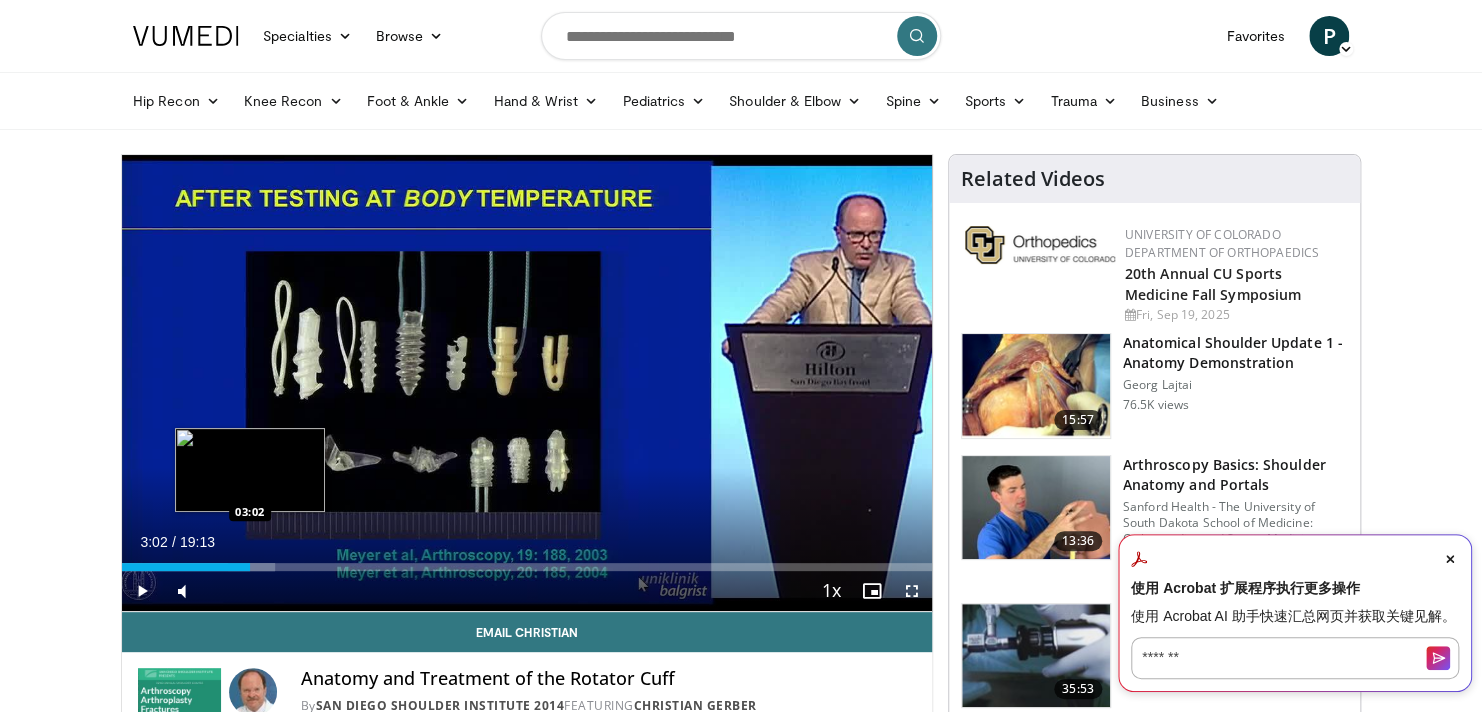 click at bounding box center [251, 567] 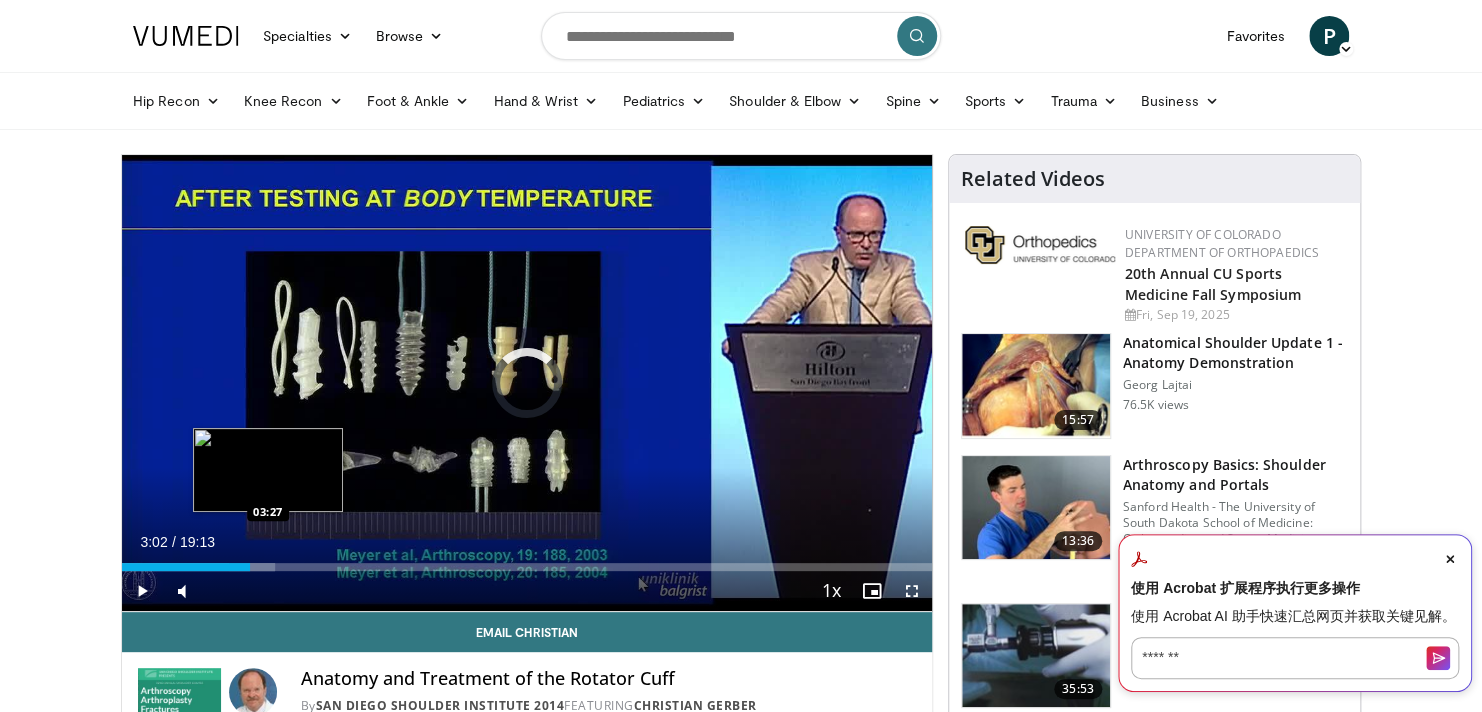 click on "Loaded :  18.92% 03:02 03:27" at bounding box center [527, 567] 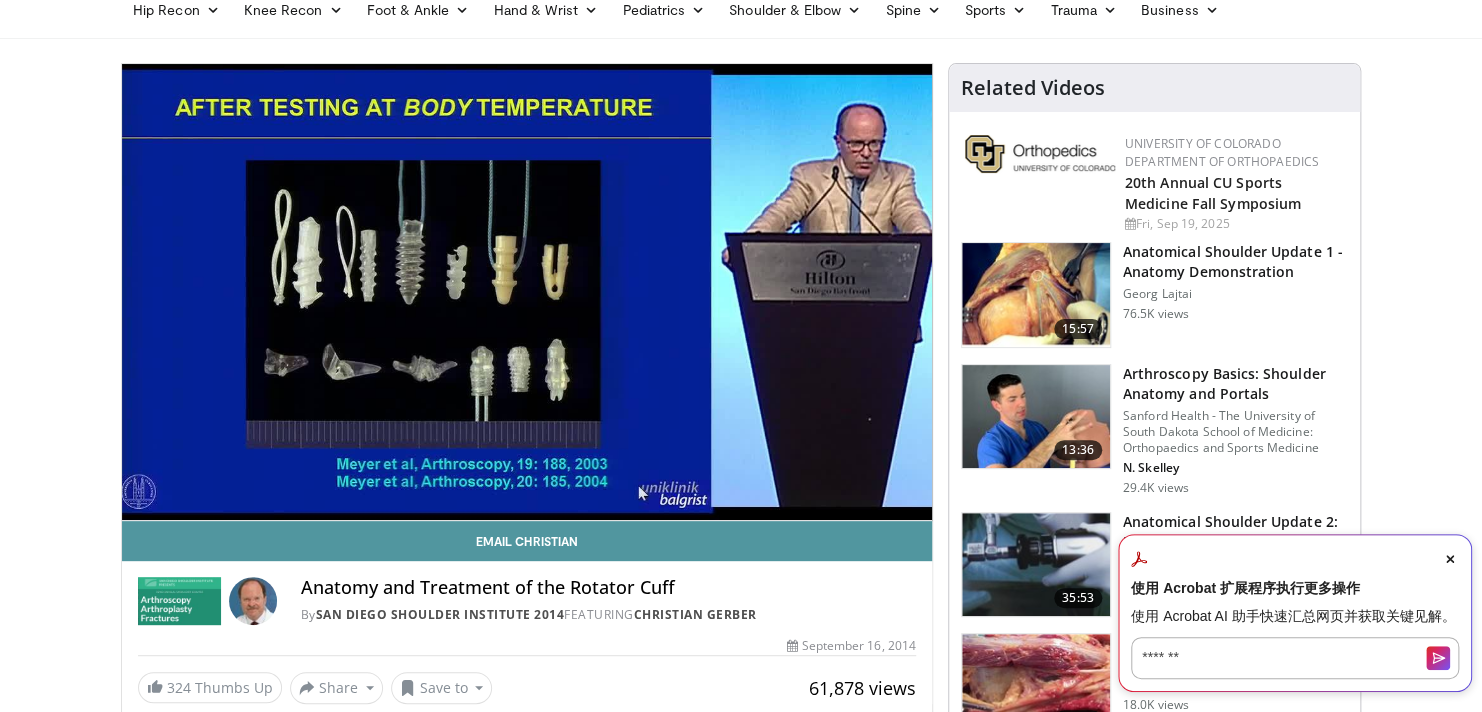 scroll, scrollTop: 200, scrollLeft: 0, axis: vertical 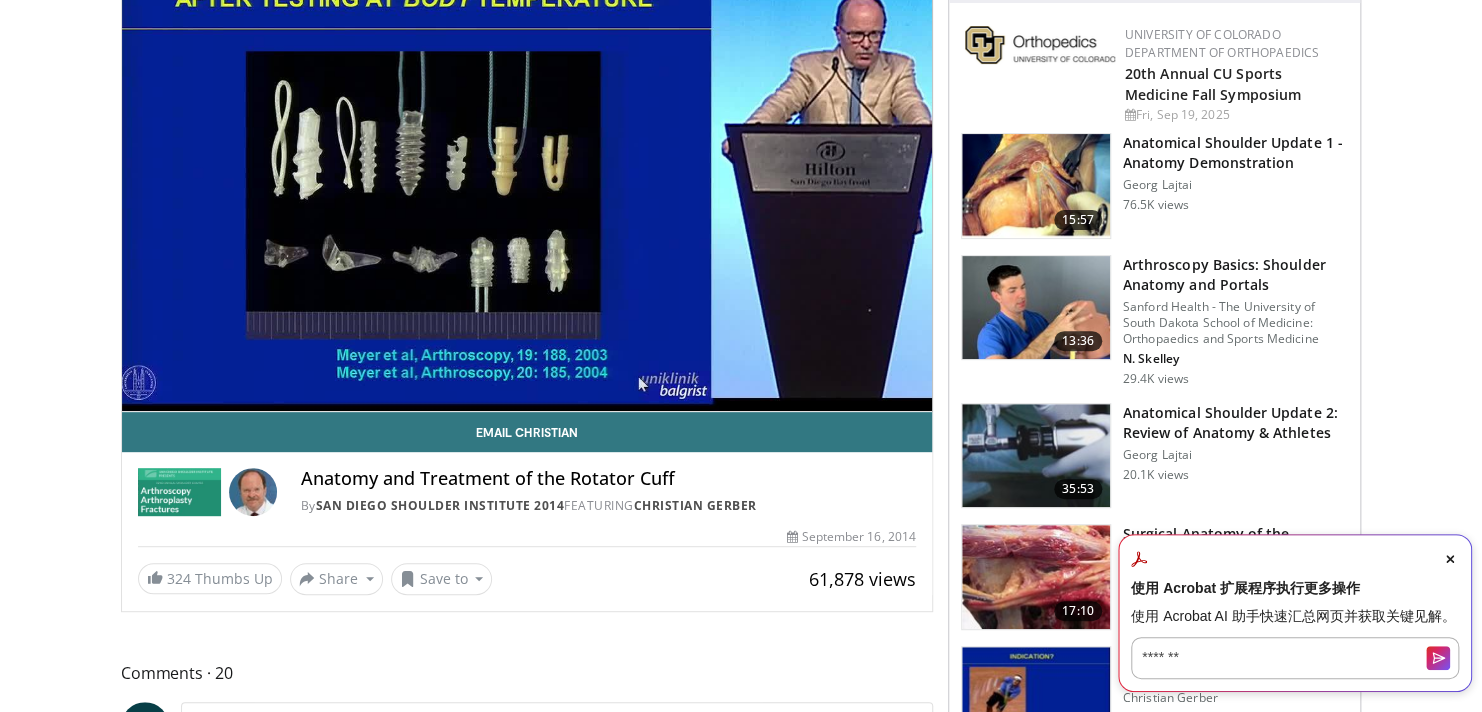 click 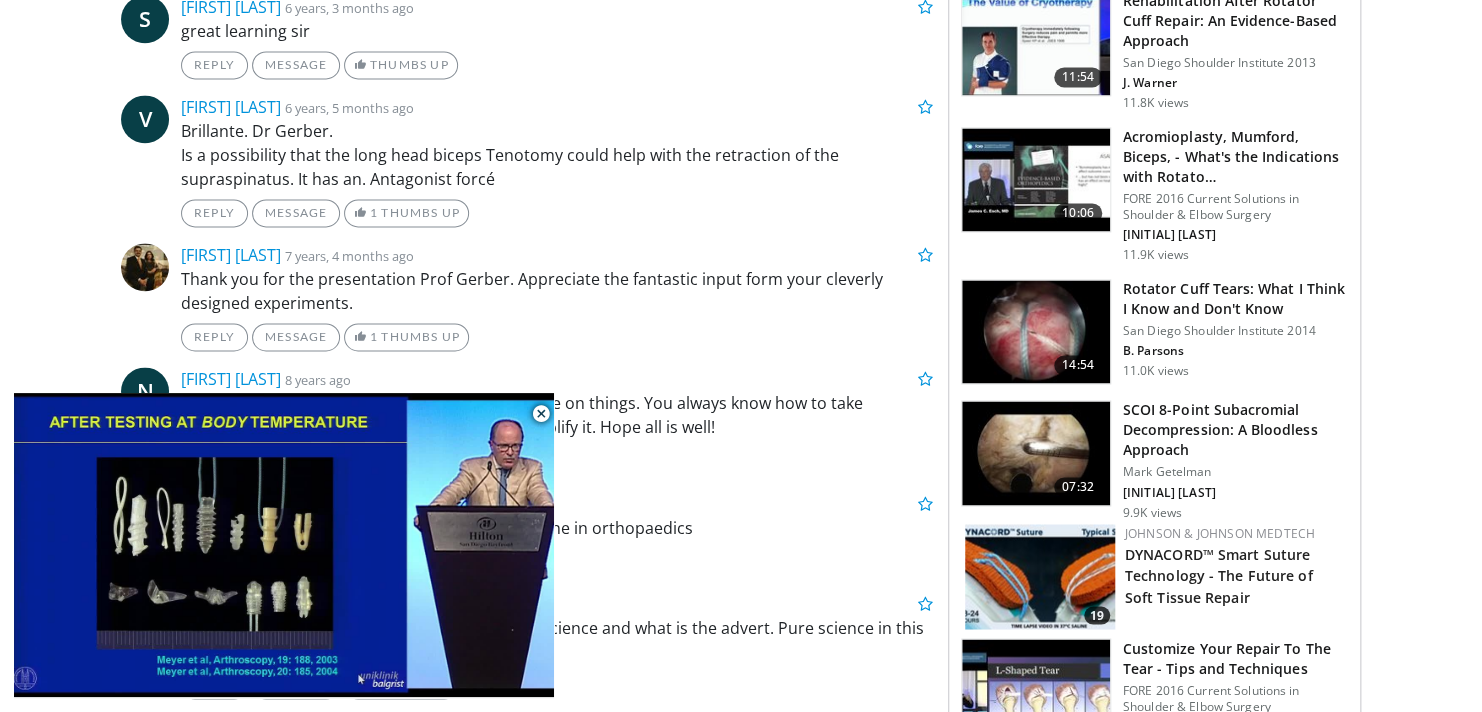 scroll, scrollTop: 1400, scrollLeft: 0, axis: vertical 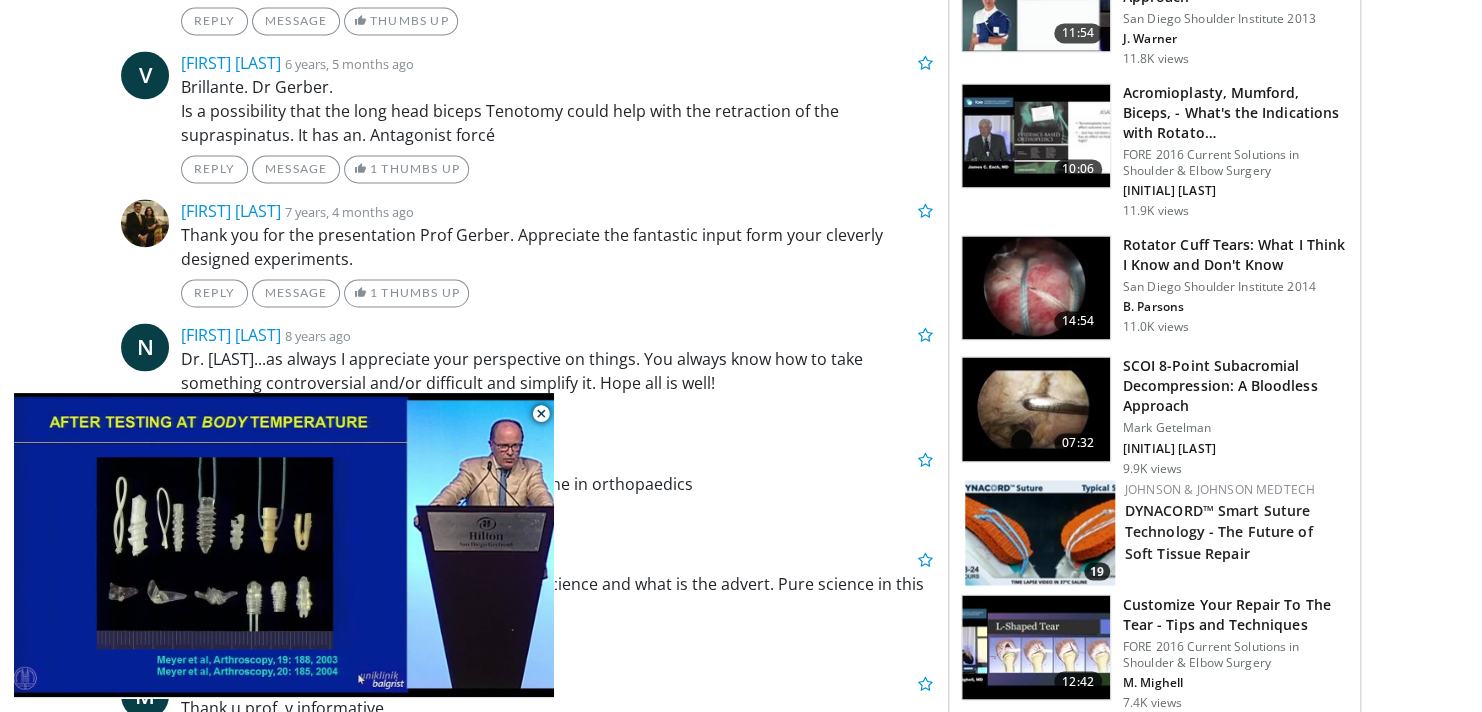 click at bounding box center (1036, 288) 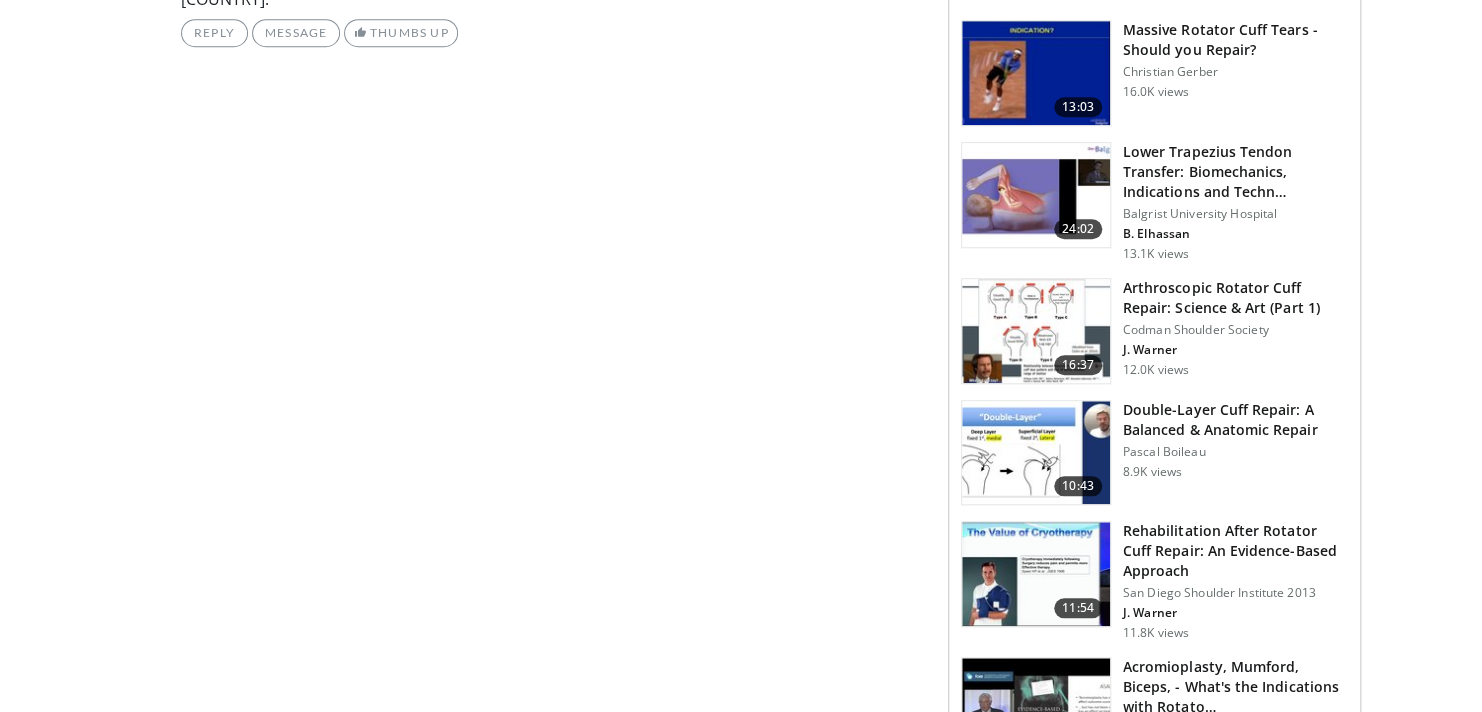 scroll, scrollTop: 1200, scrollLeft: 0, axis: vertical 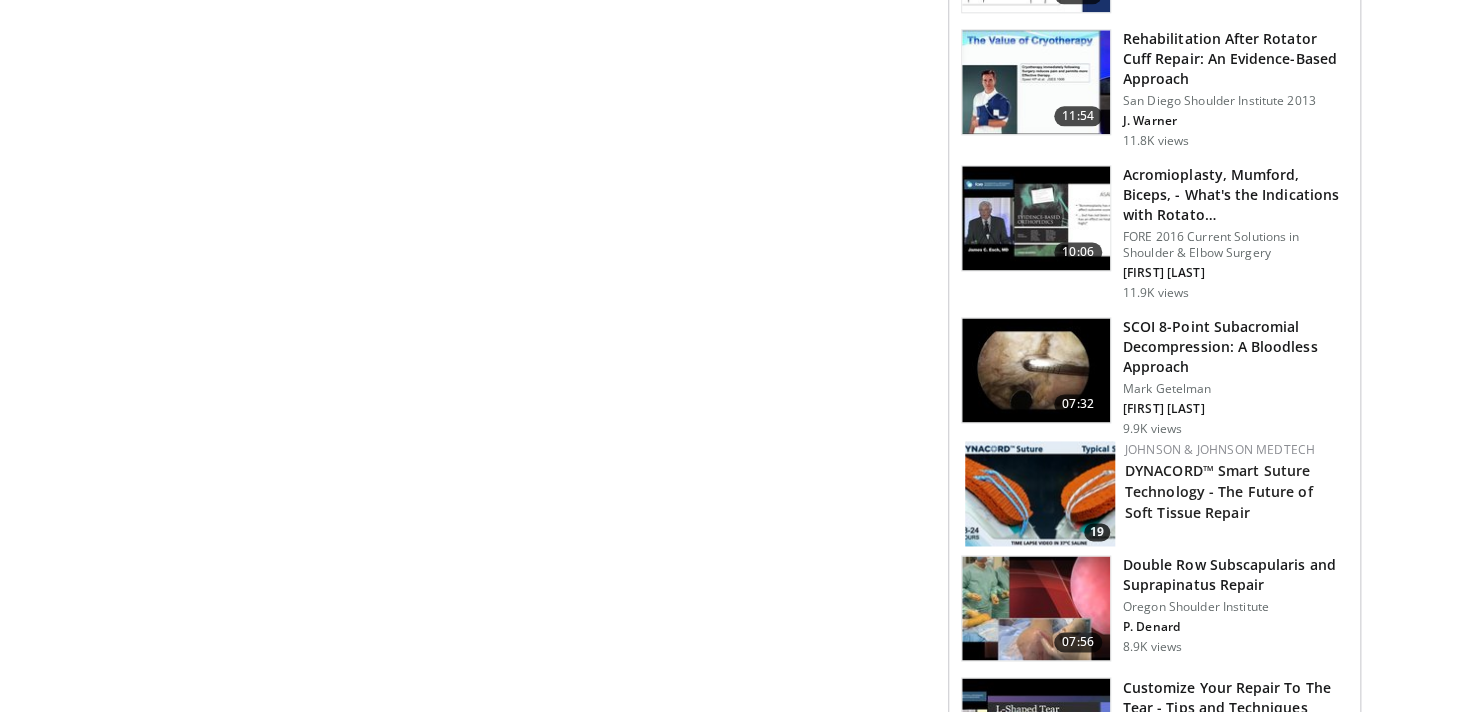 click at bounding box center [1040, 493] 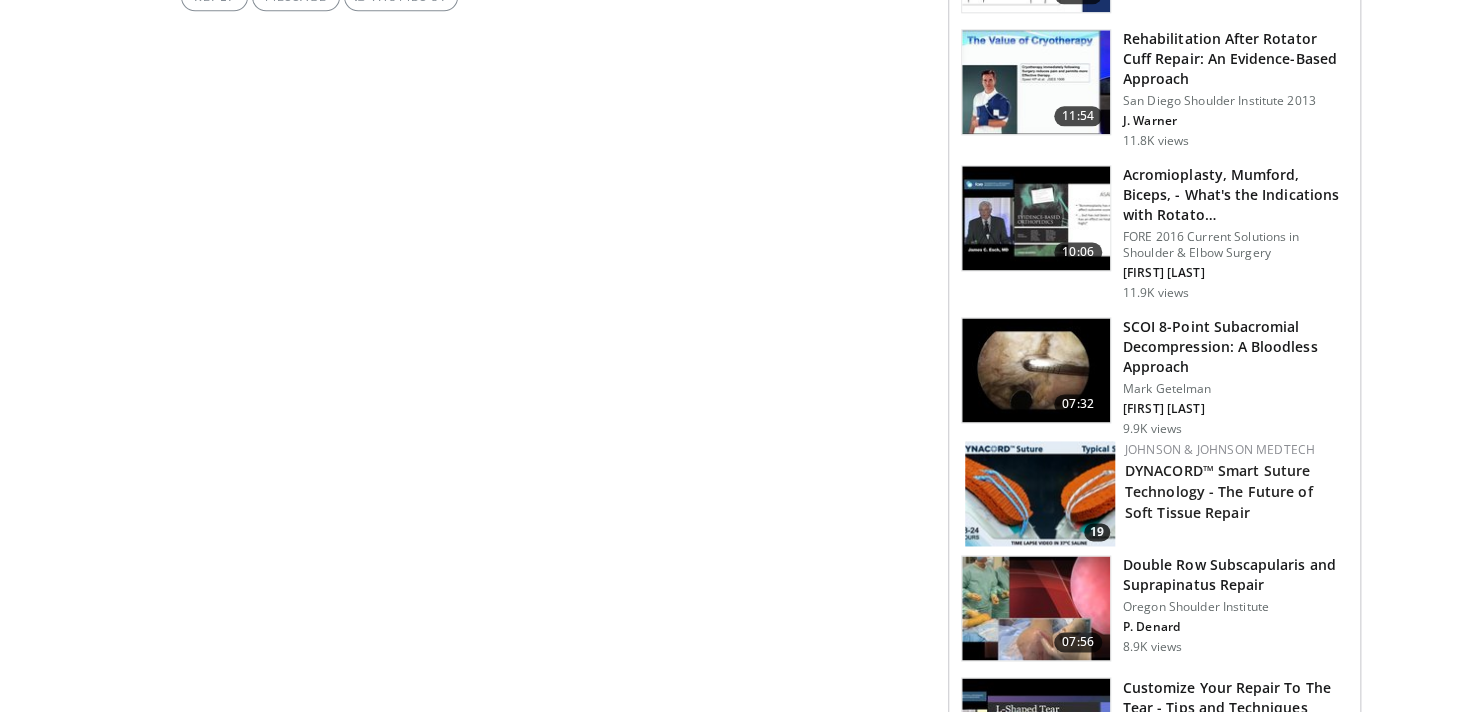 scroll, scrollTop: 0, scrollLeft: 0, axis: both 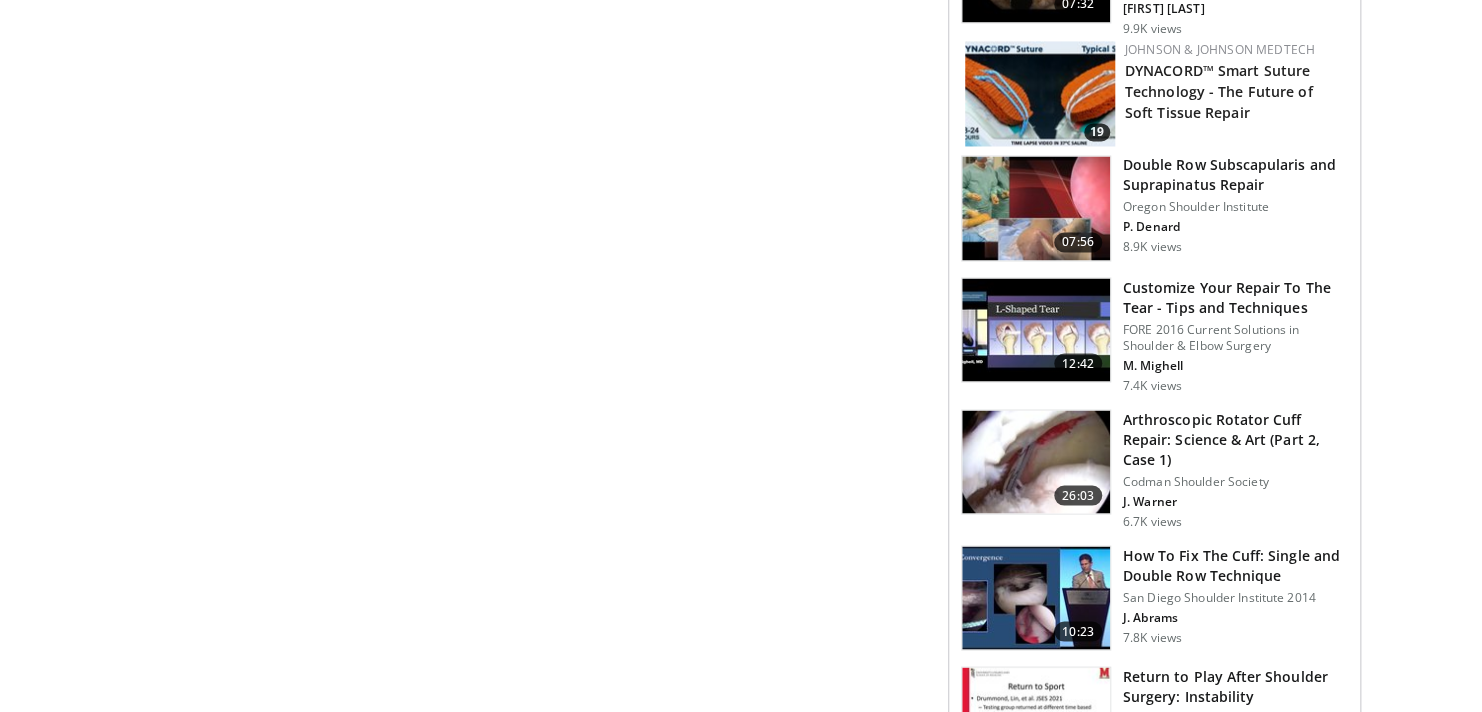 click at bounding box center (1036, 462) 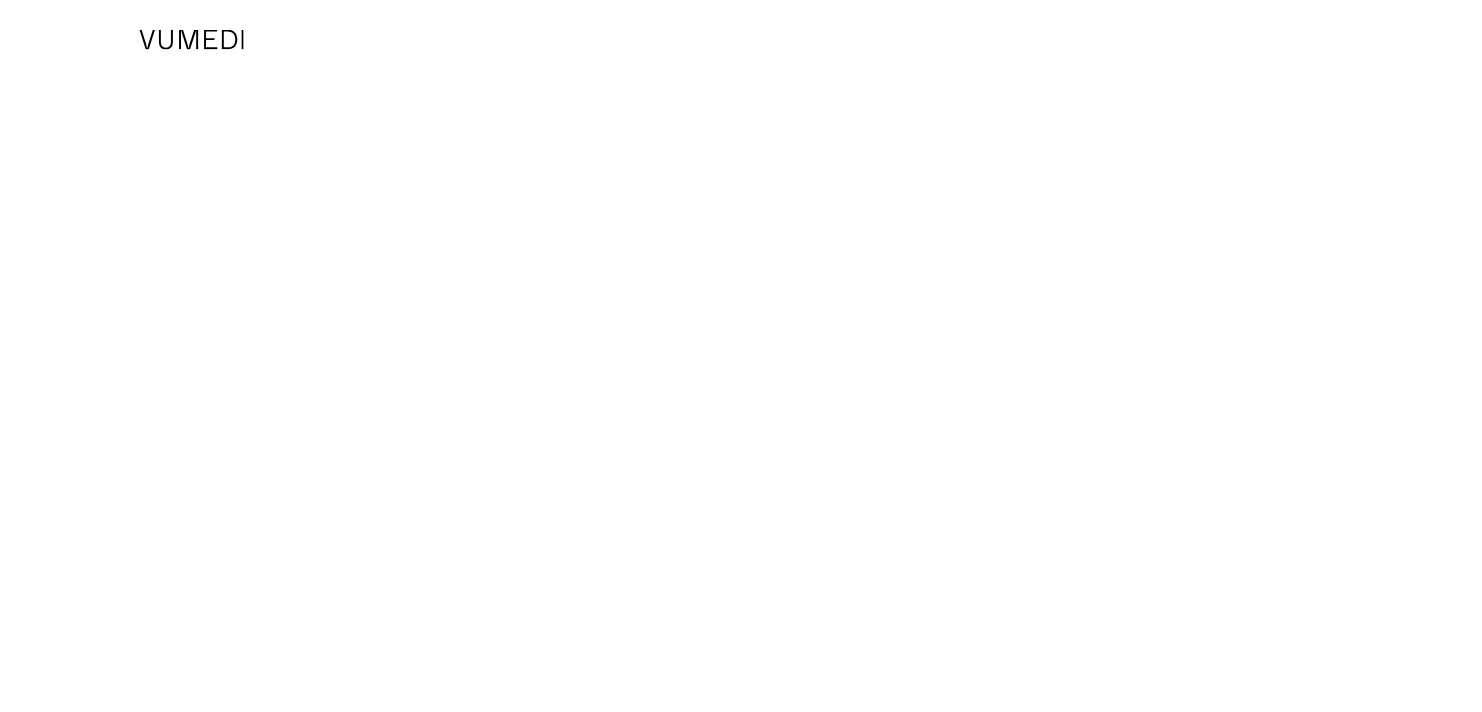 scroll, scrollTop: 0, scrollLeft: 0, axis: both 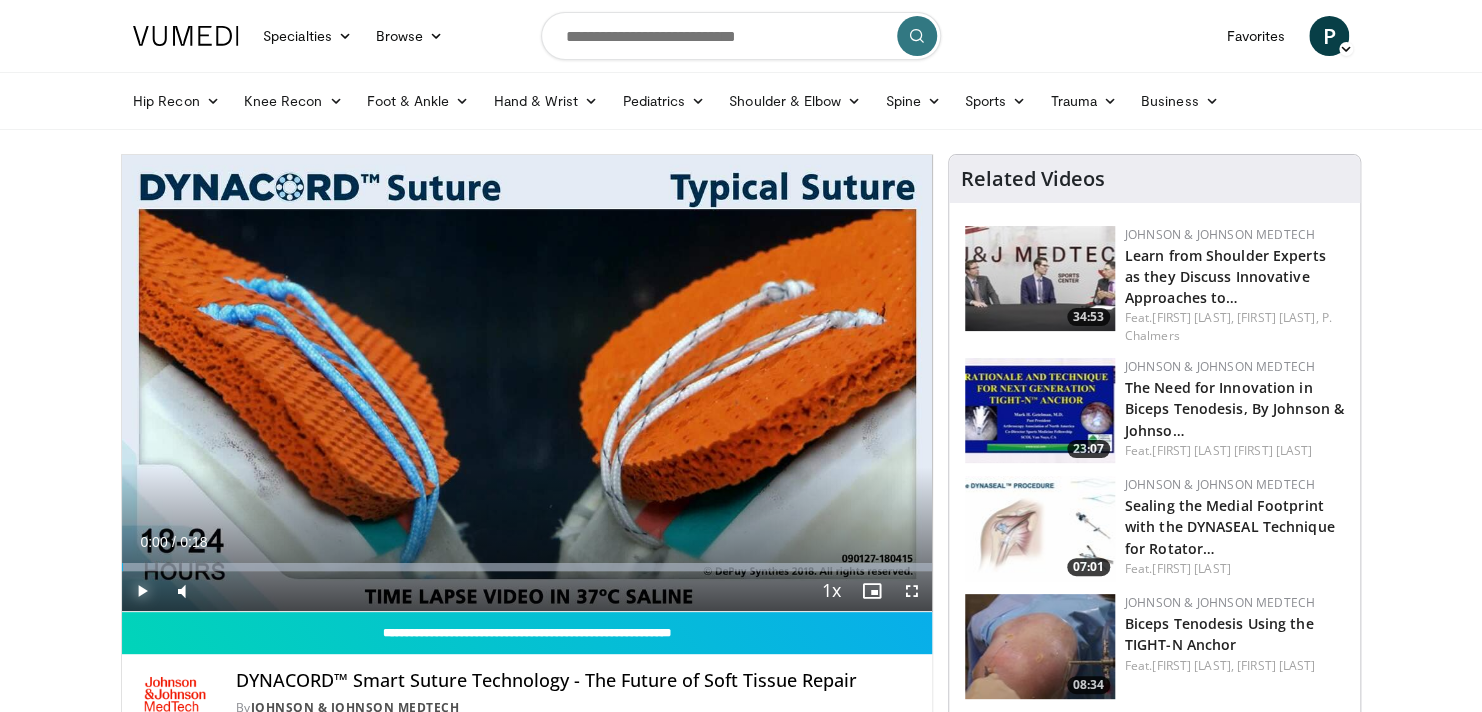 click at bounding box center [142, 591] 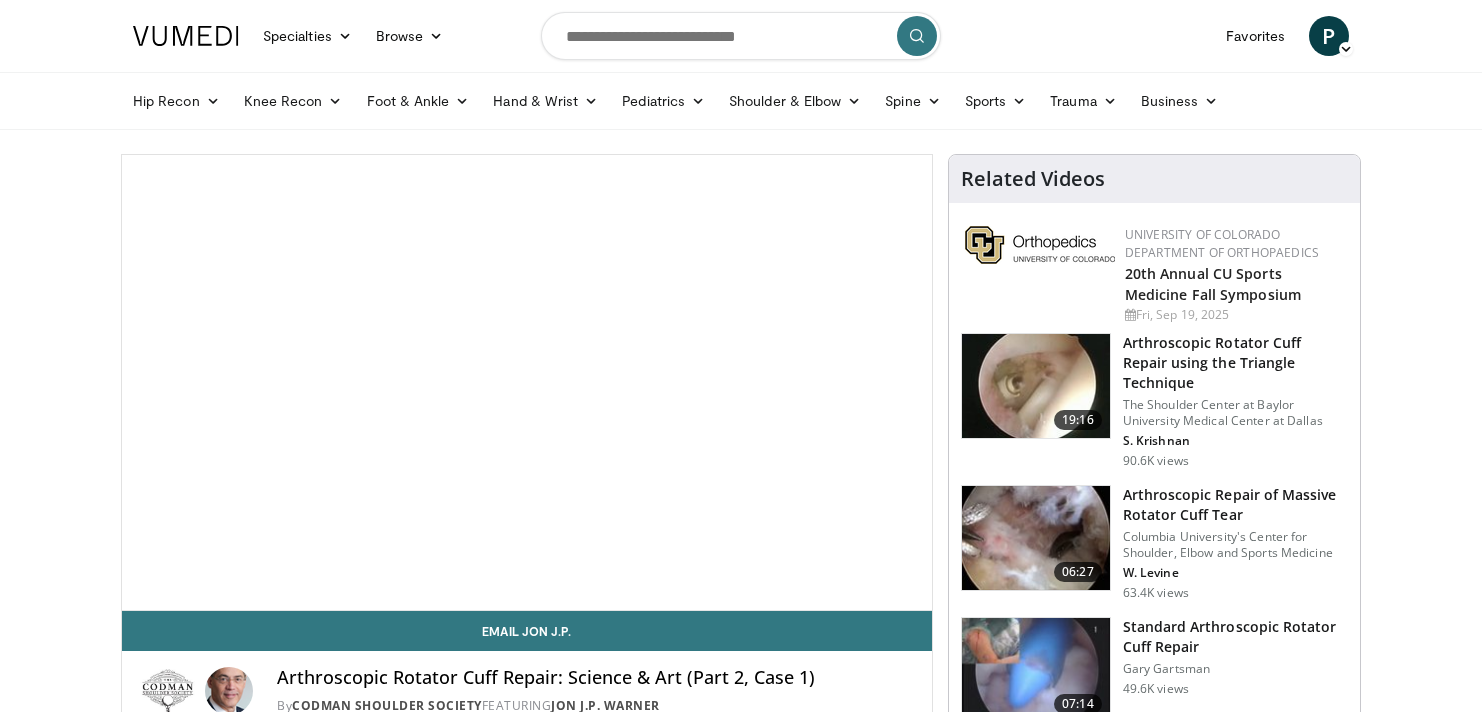 scroll, scrollTop: 0, scrollLeft: 0, axis: both 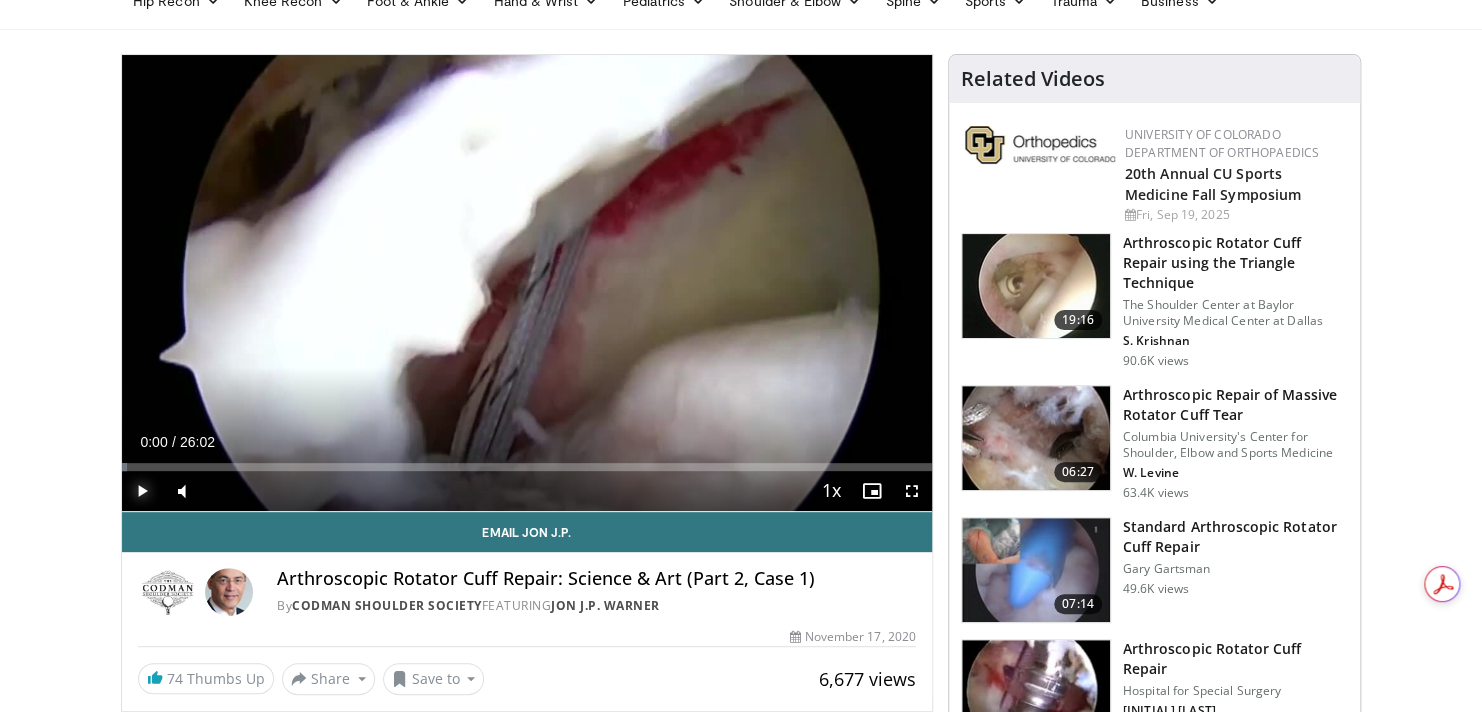click at bounding box center [142, 491] 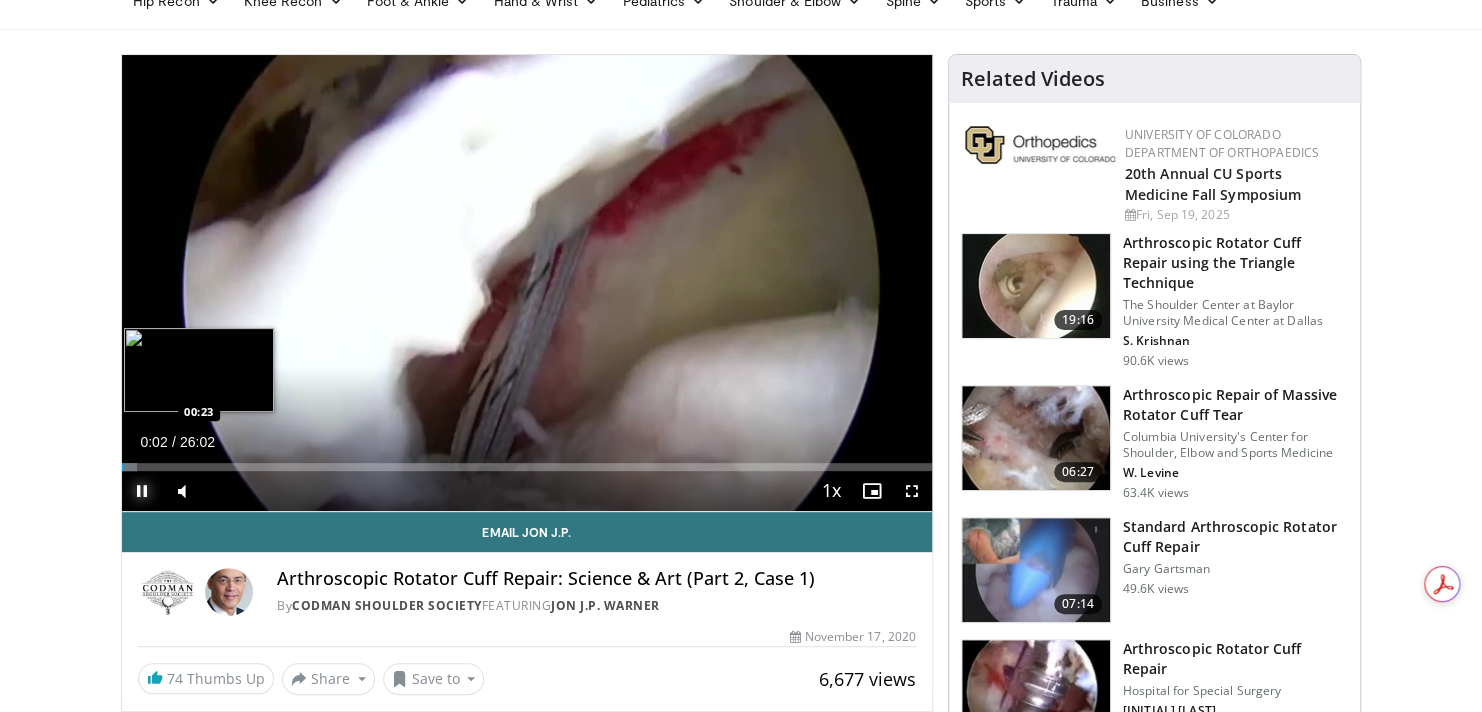 click on "Loaded :  1.90% 00:02 00:23" at bounding box center [527, 467] 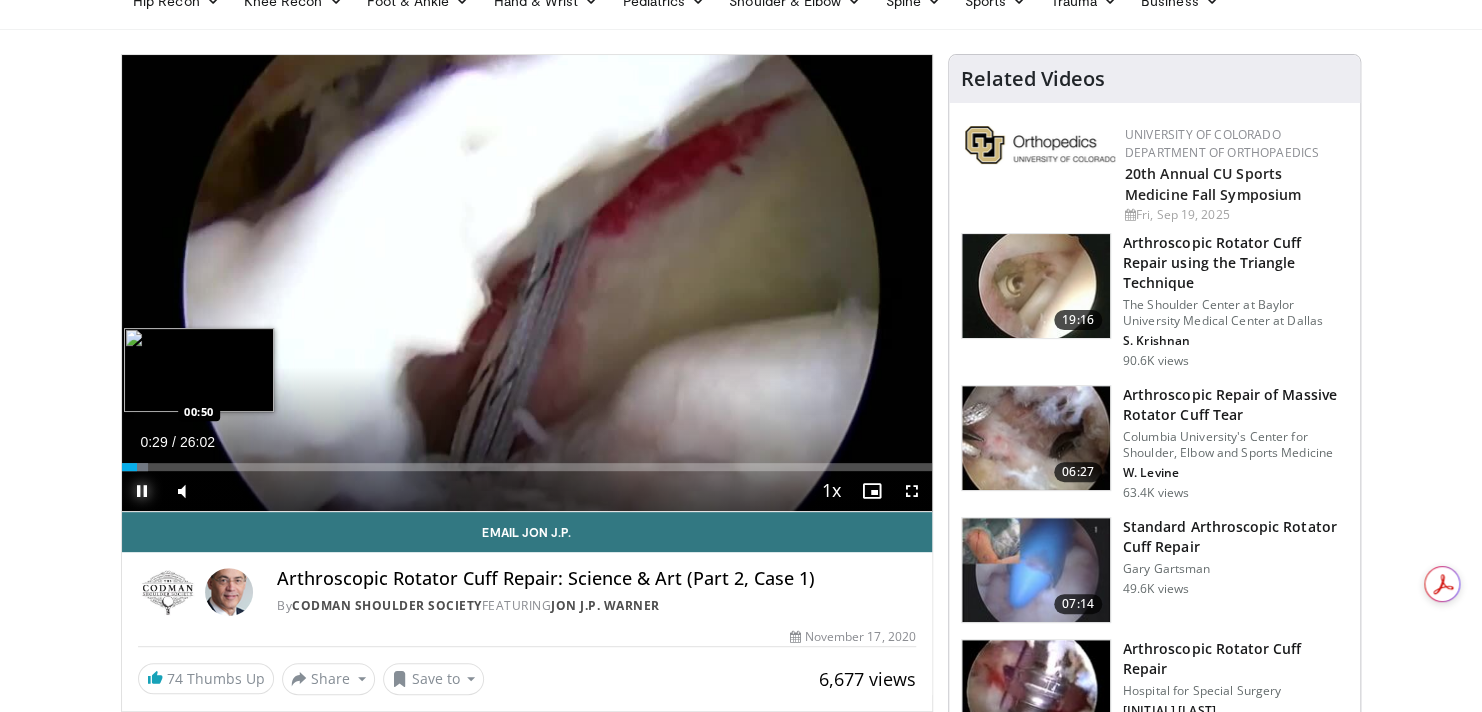 click on "Loaded :  3.17% 00:29 00:50" at bounding box center (527, 467) 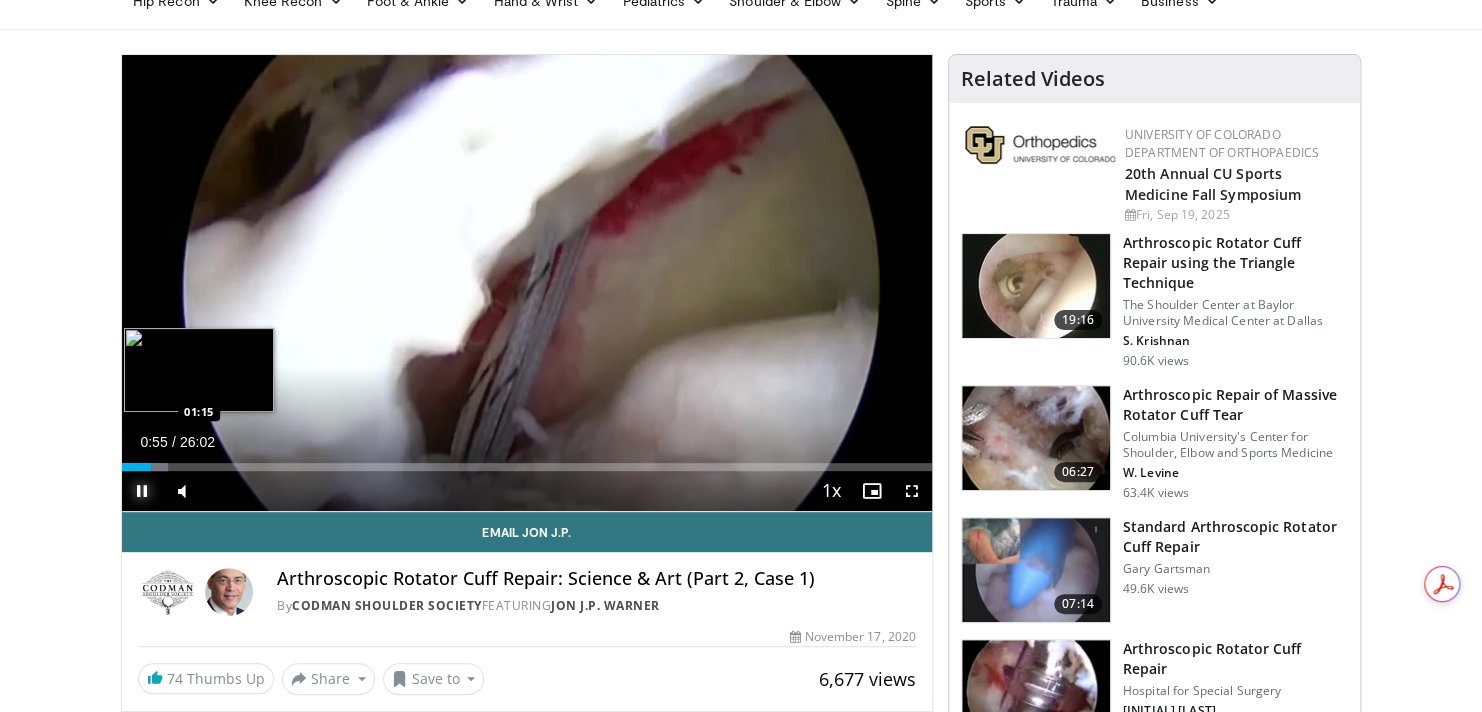 click at bounding box center (158, 467) 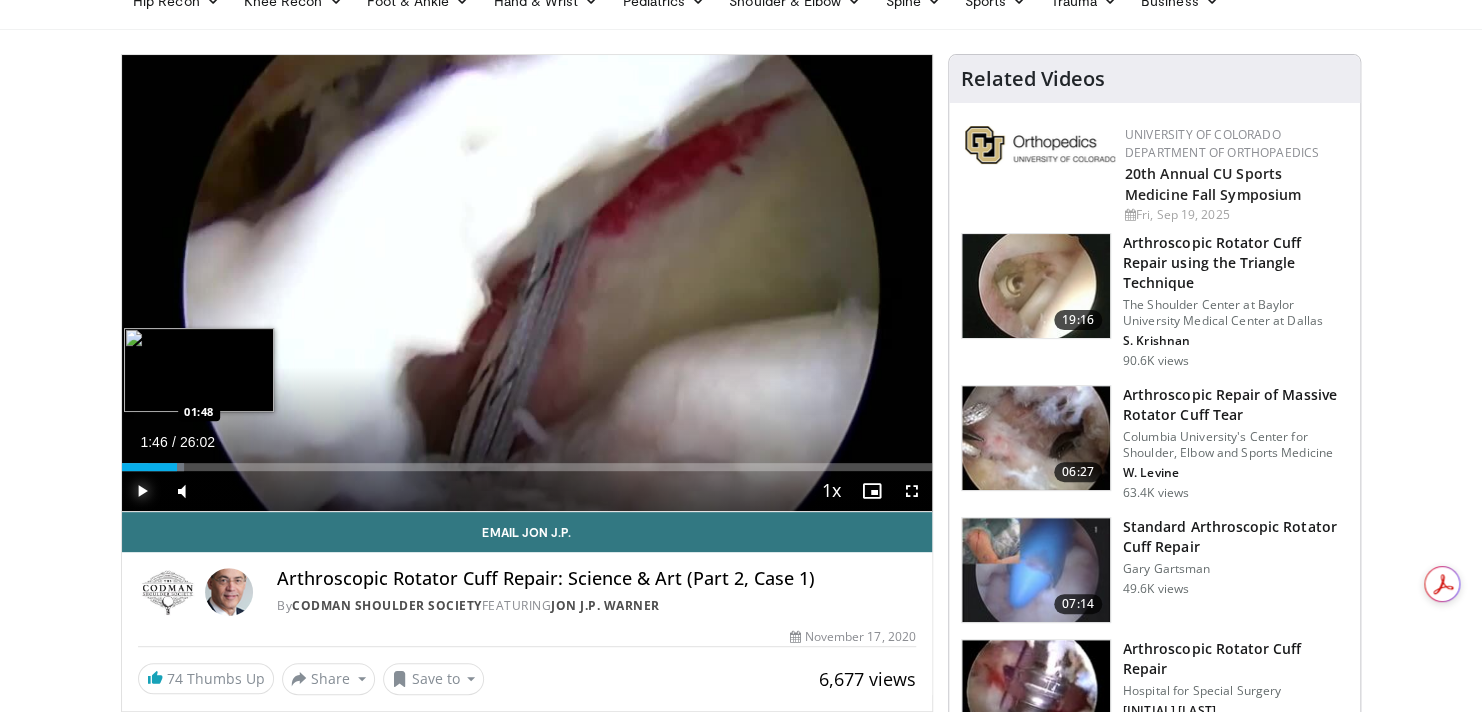 click at bounding box center (165, 467) 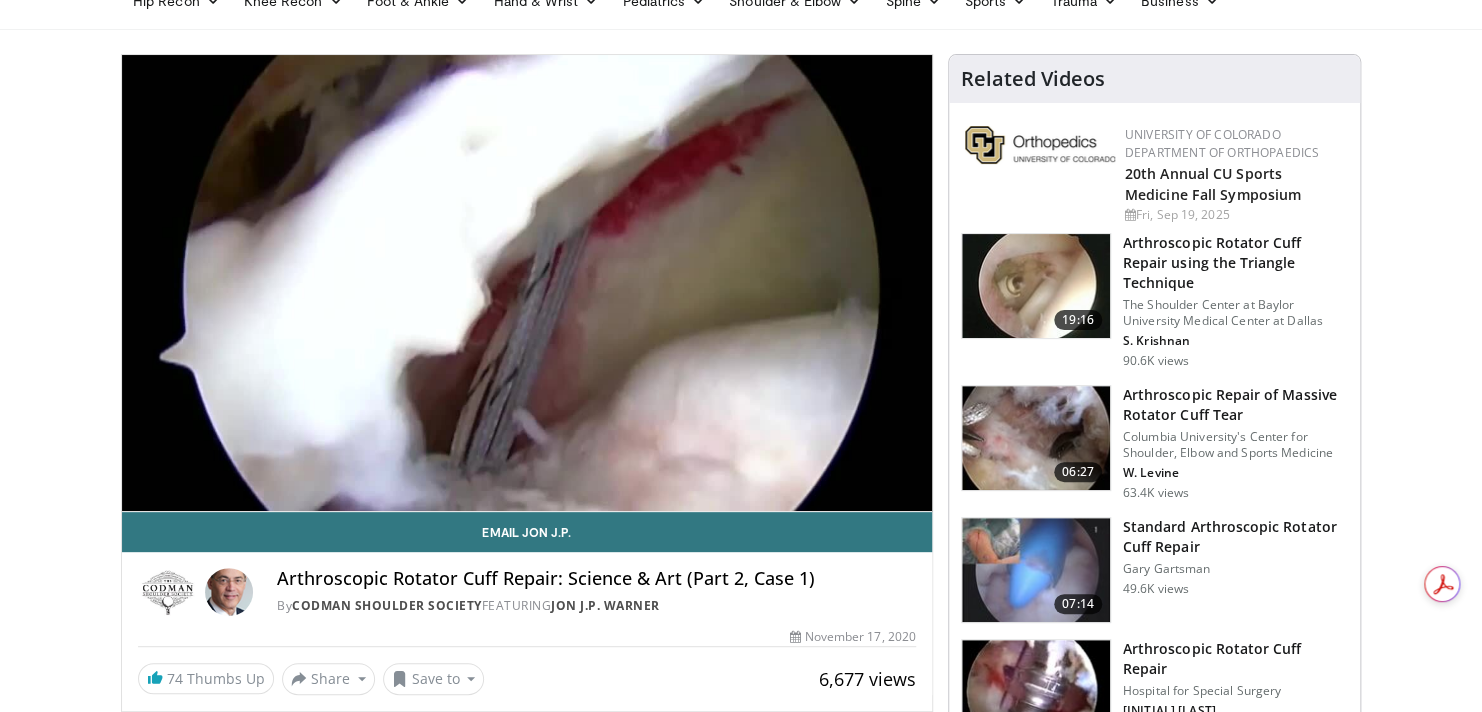 type 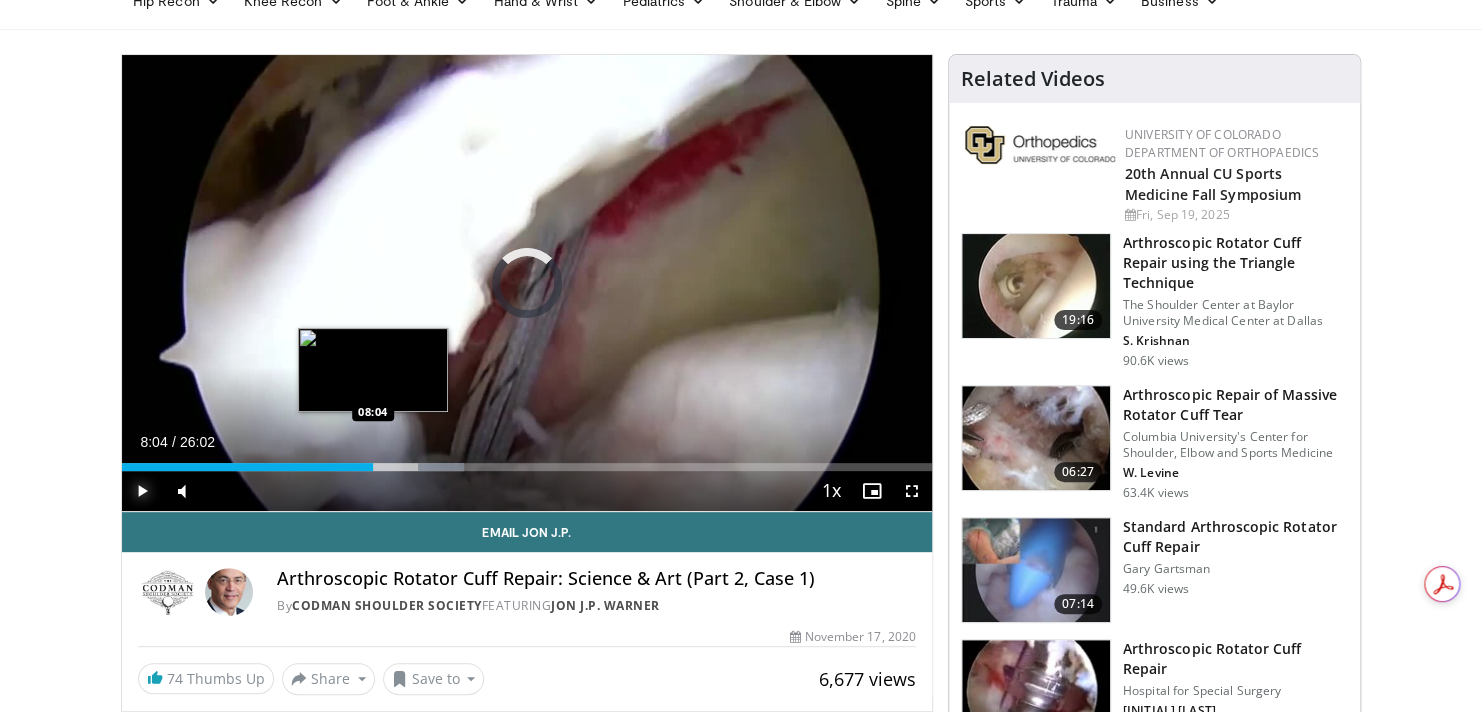 click on "Loaded :  42.28% 10:04 08:04" at bounding box center (527, 467) 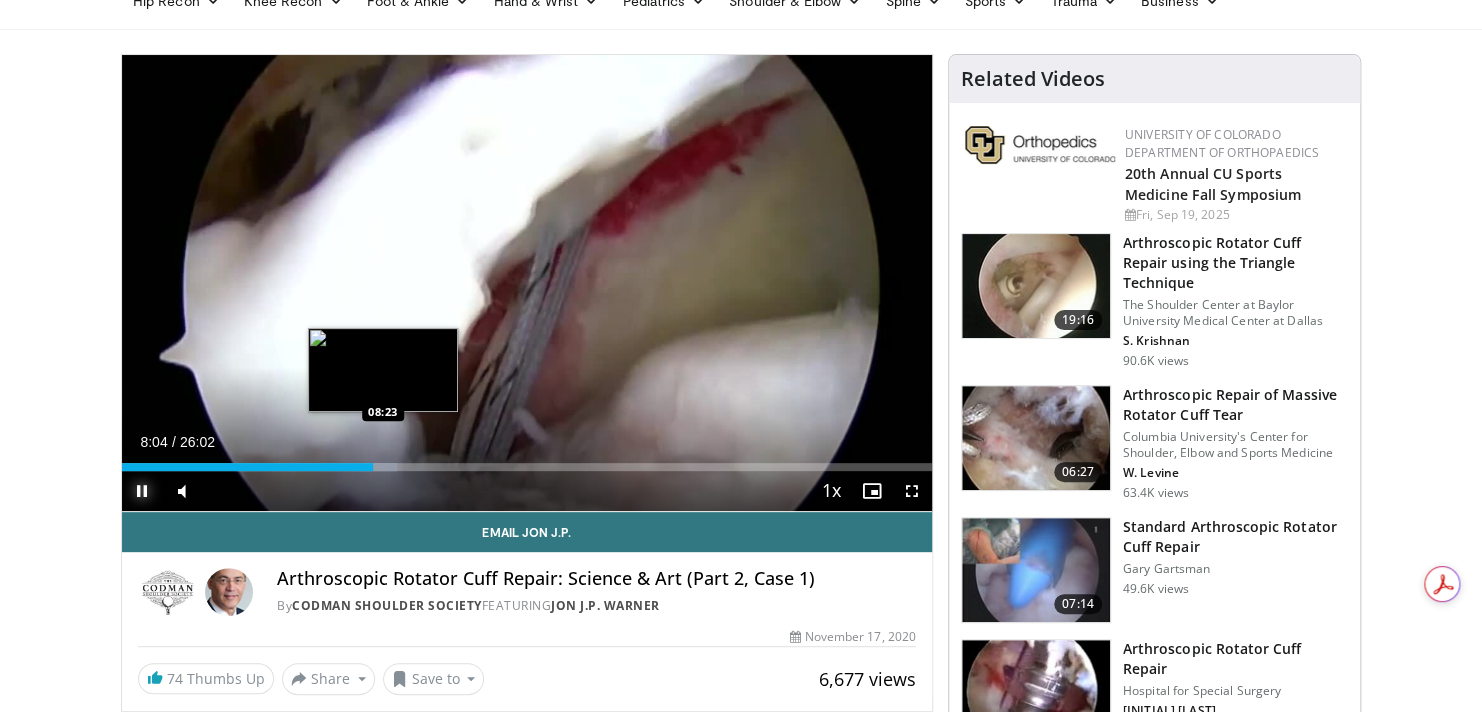 click at bounding box center [384, 467] 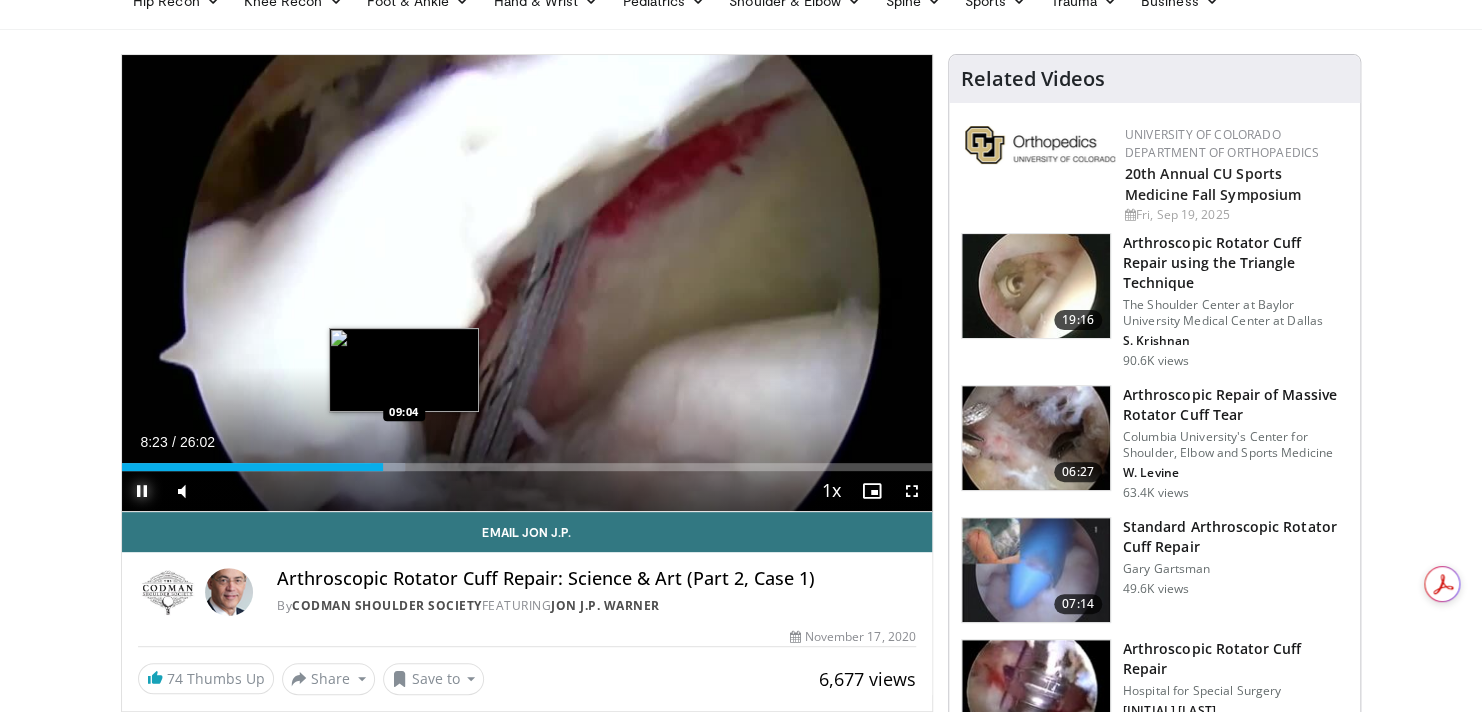 click on "Loaded :  34.91% 08:23 09:04" at bounding box center [527, 467] 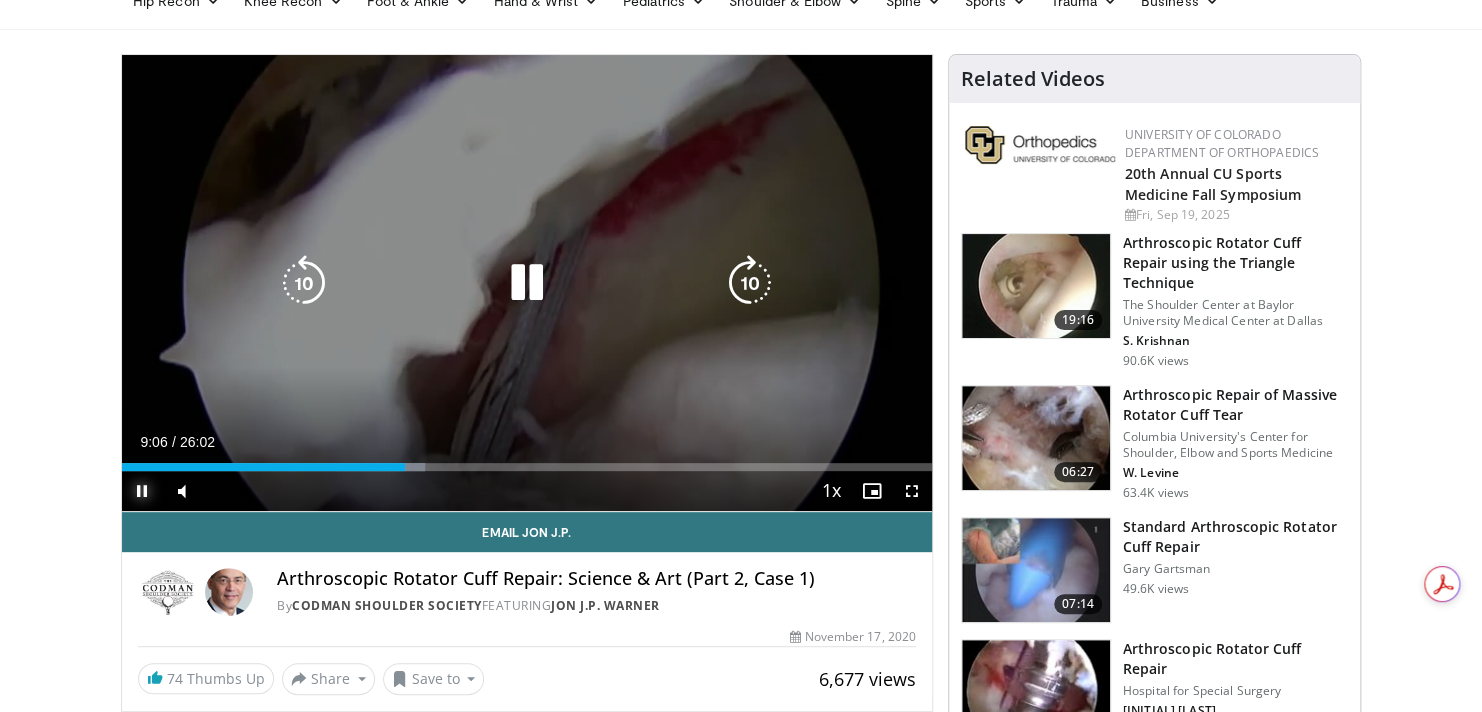 click at bounding box center [0, 0] 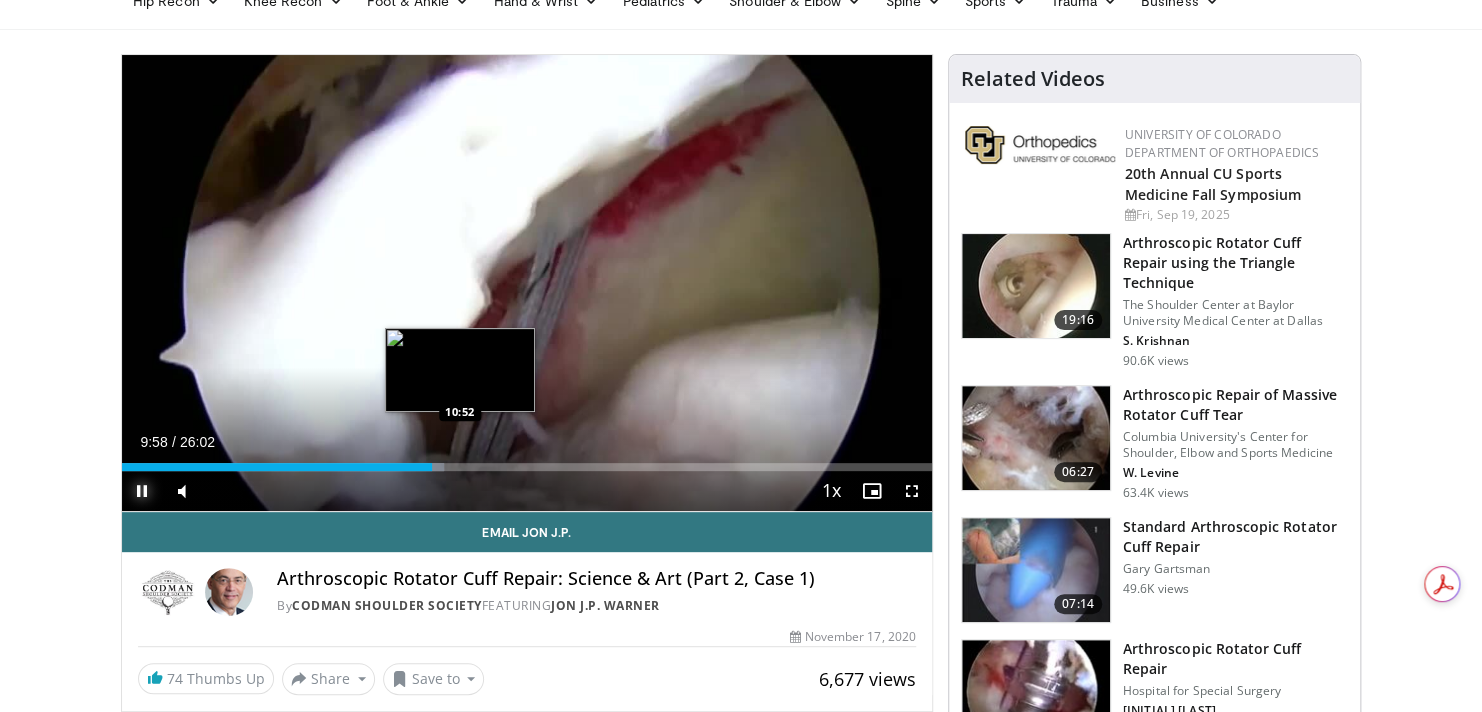 click on "Loaded :  39.72% 09:58 10:52" at bounding box center (527, 467) 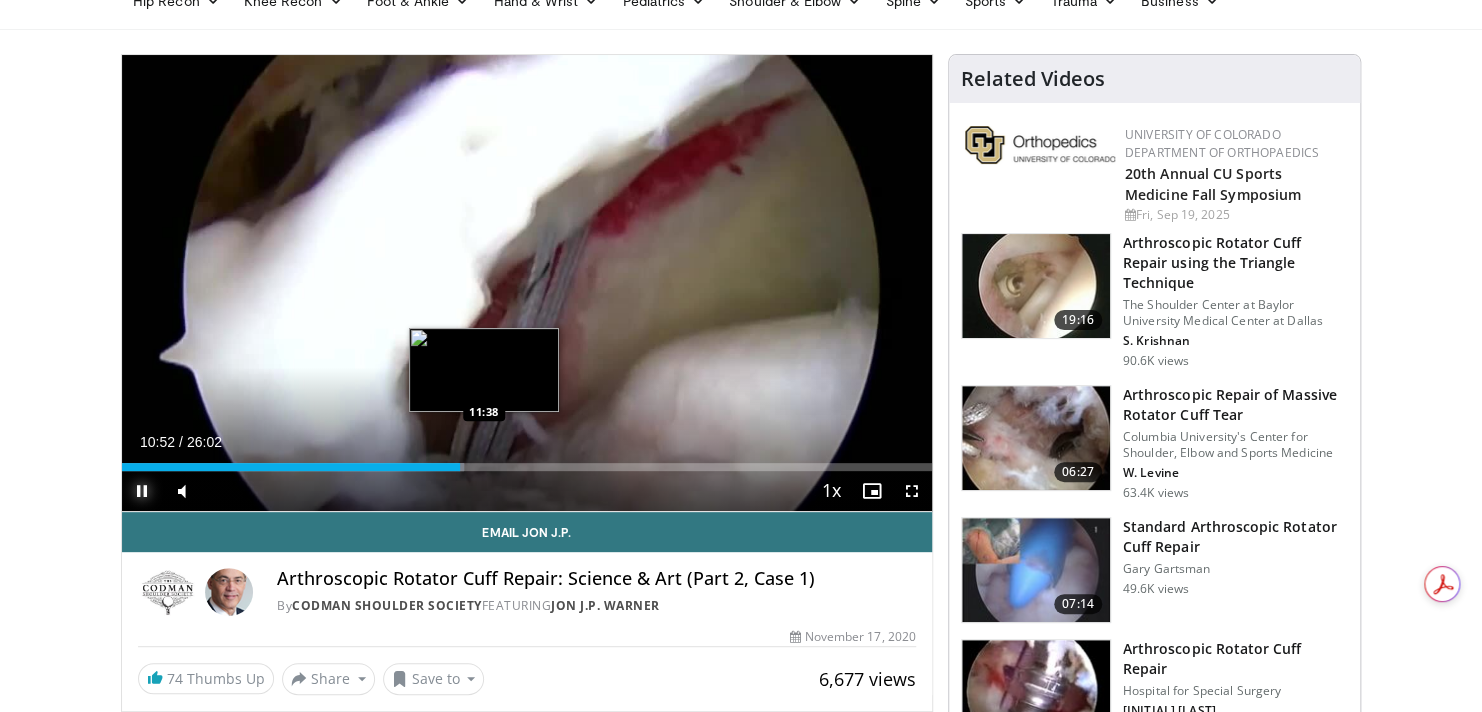 drag, startPoint x: 484, startPoint y: 466, endPoint x: 496, endPoint y: 468, distance: 12.165525 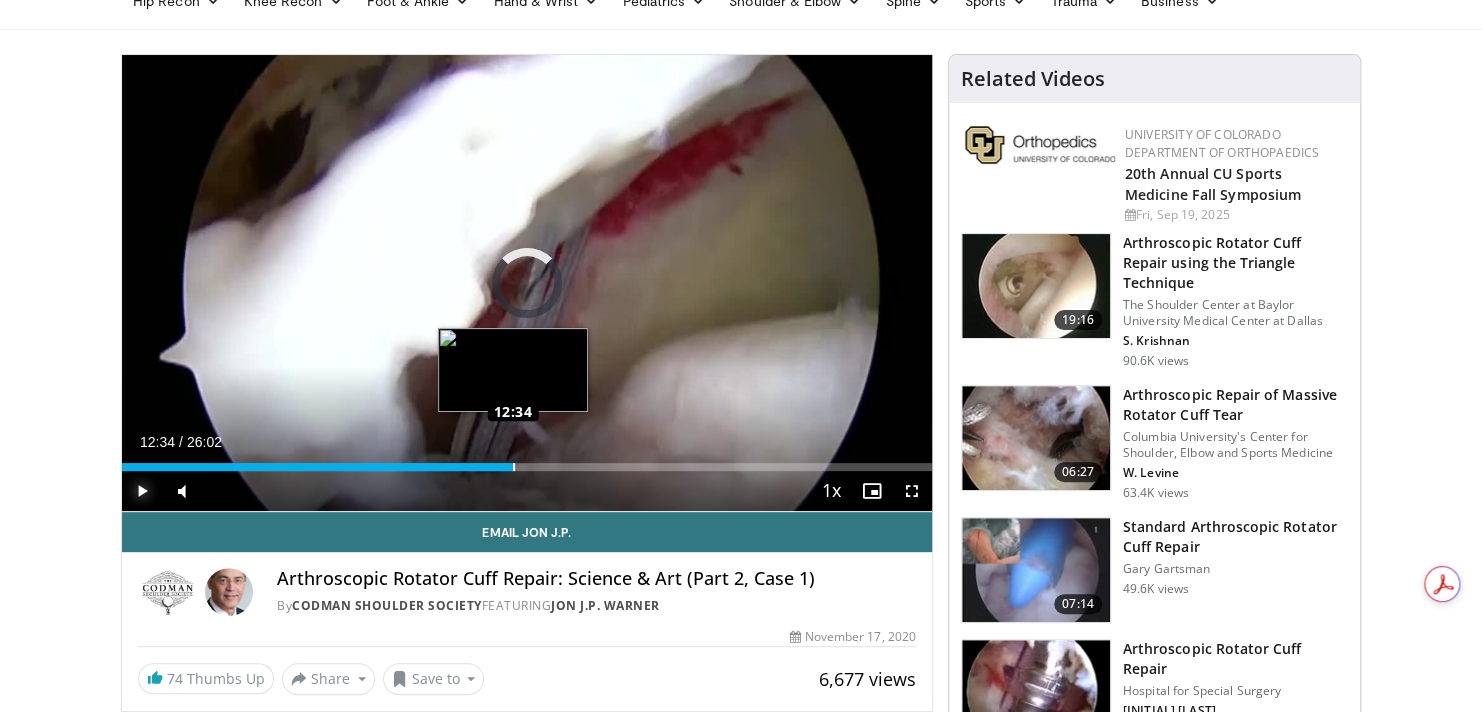 click at bounding box center (514, 467) 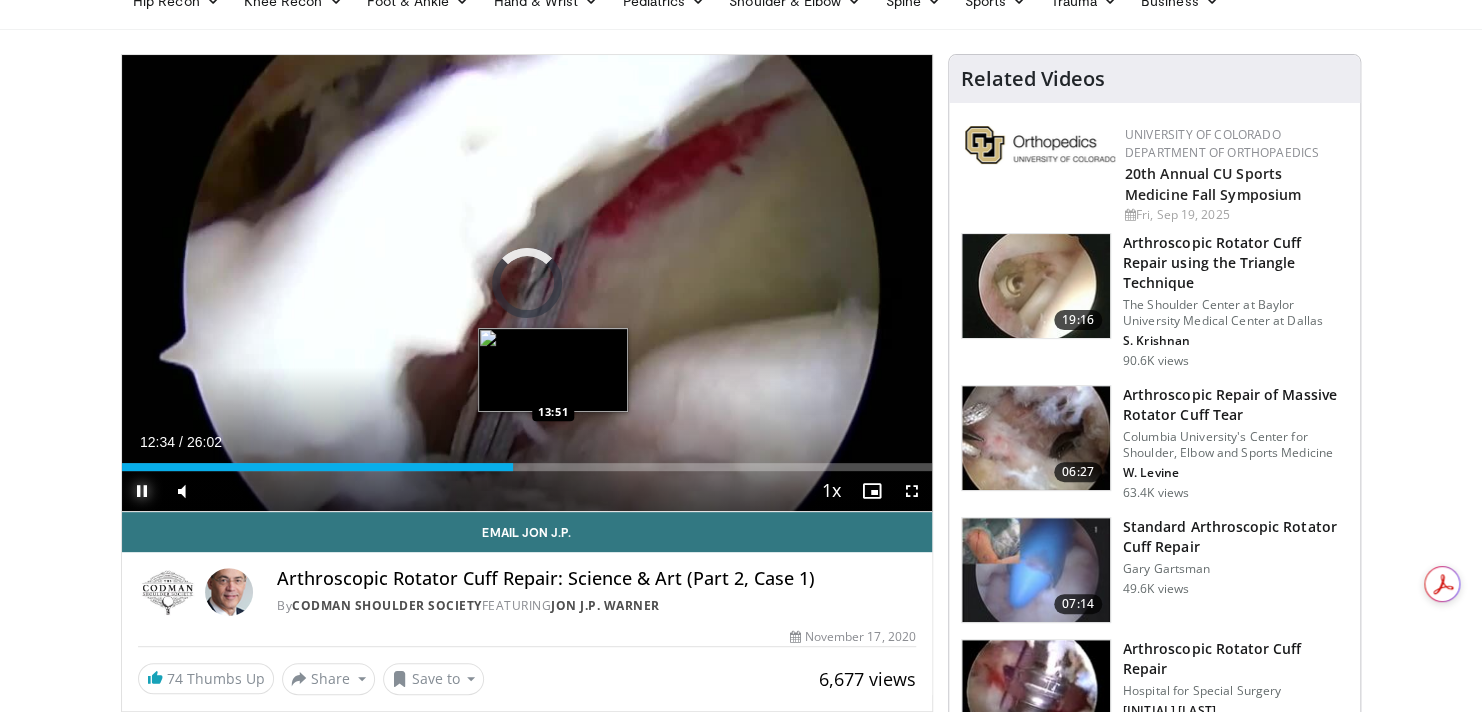 click on "Loaded :  0.00% 12:34 13:51" at bounding box center (527, 467) 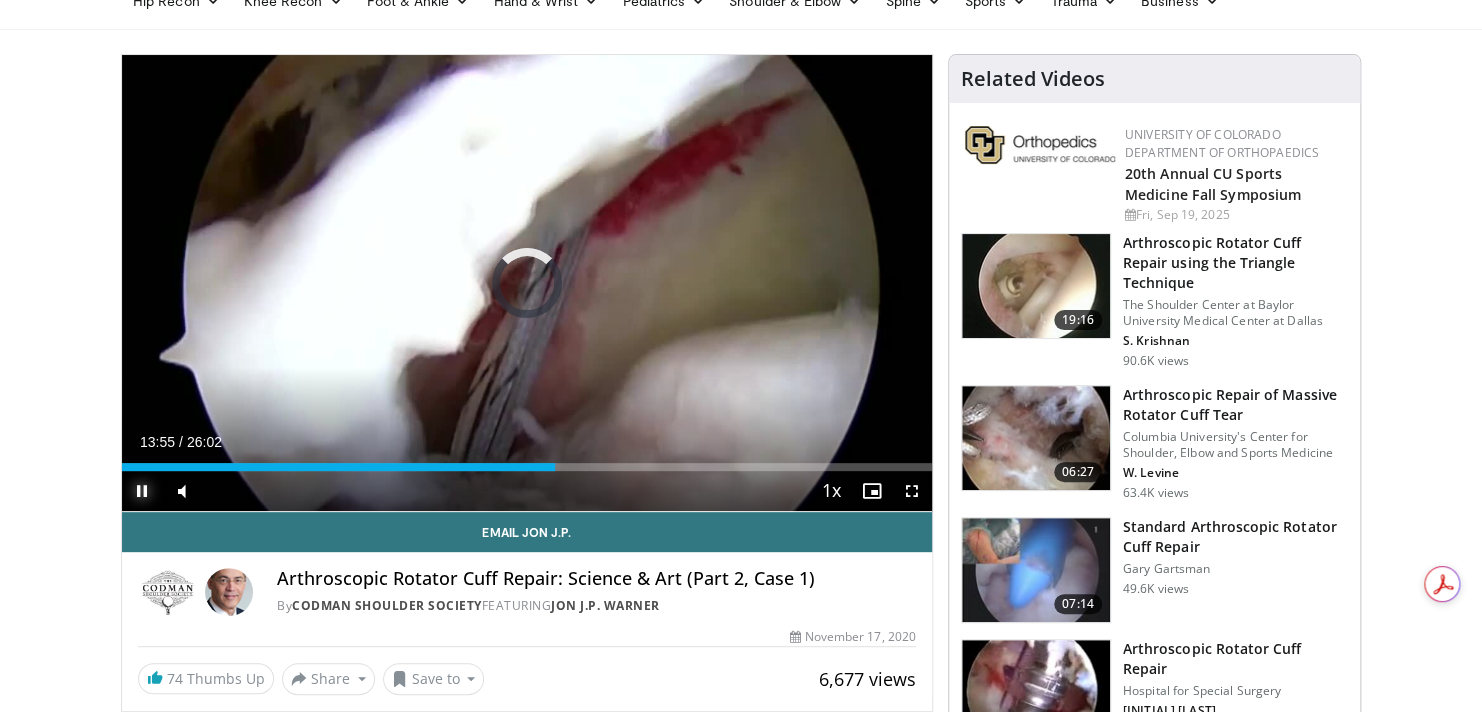 click at bounding box center (142, 491) 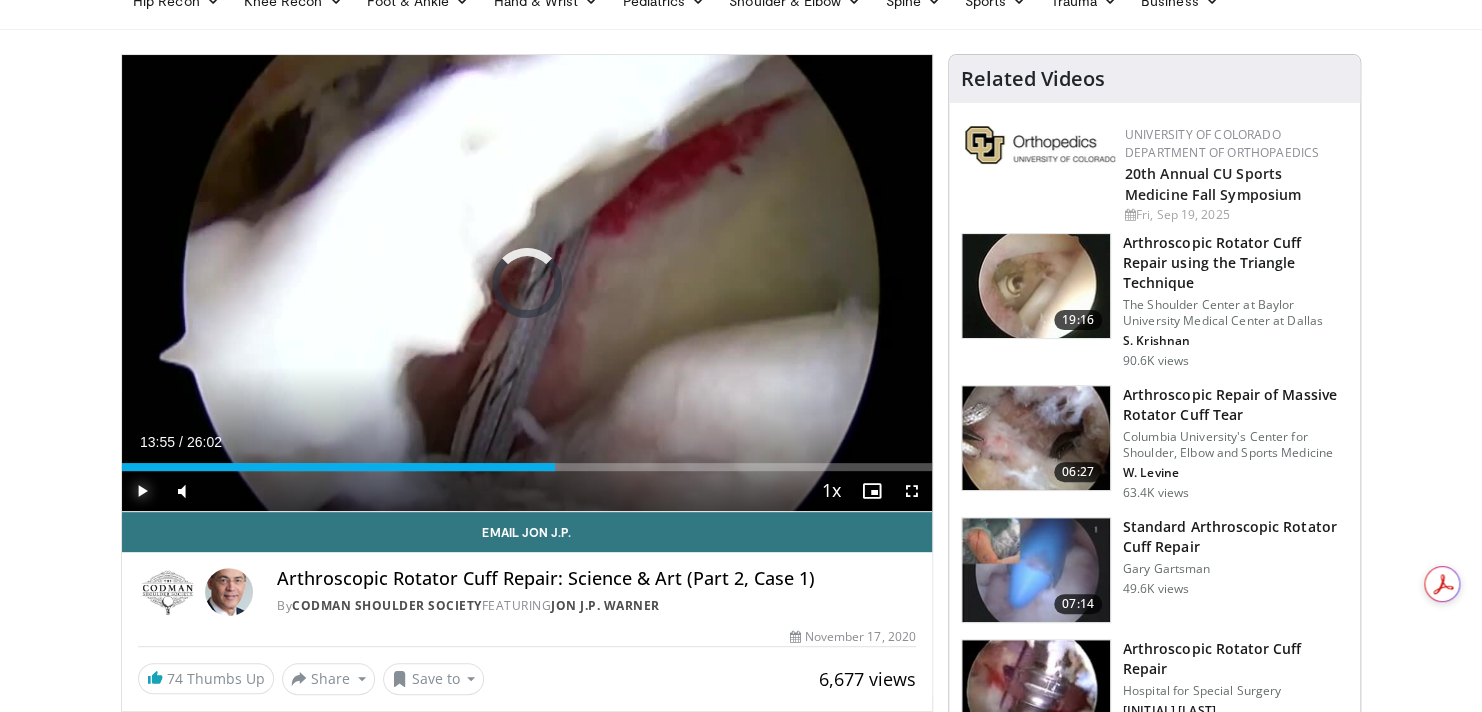 click at bounding box center [142, 491] 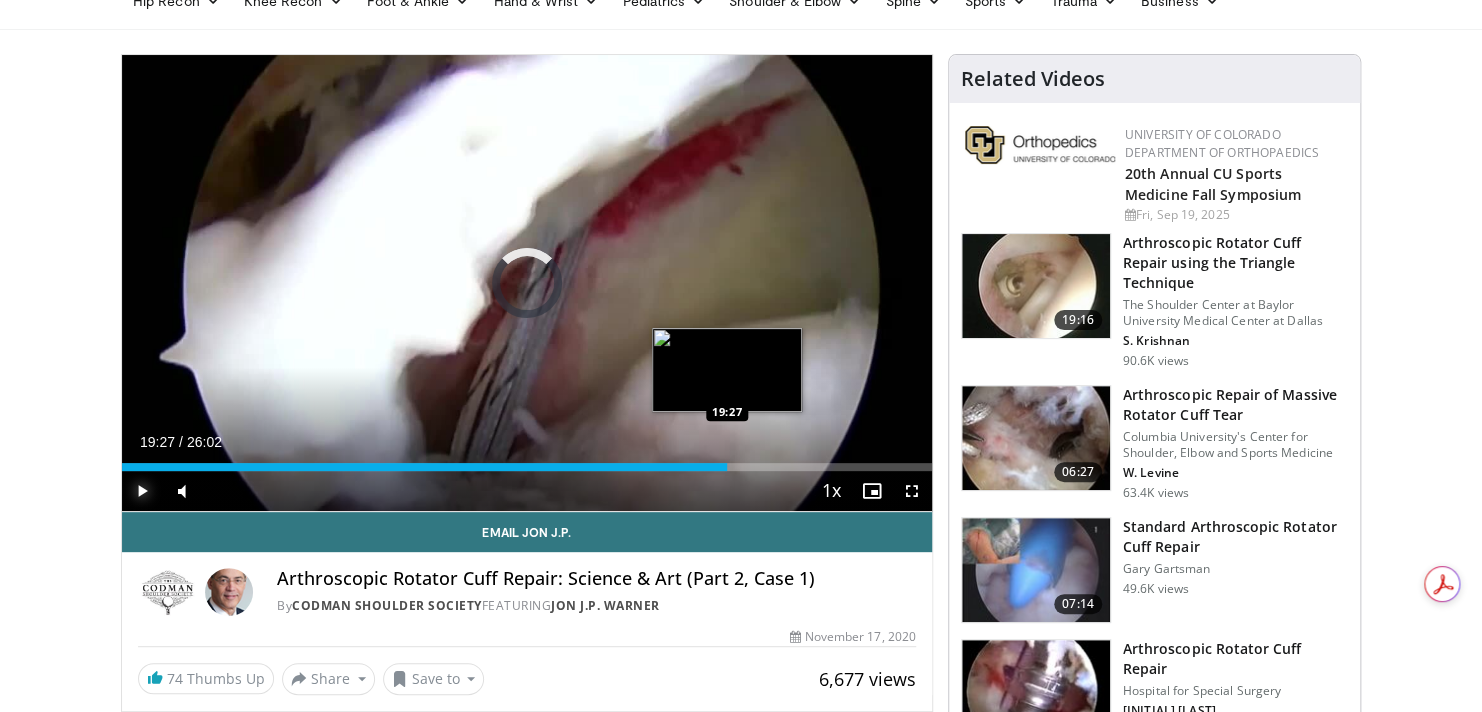 click on "Loaded :  0.00% 19:27 19:27" at bounding box center (527, 467) 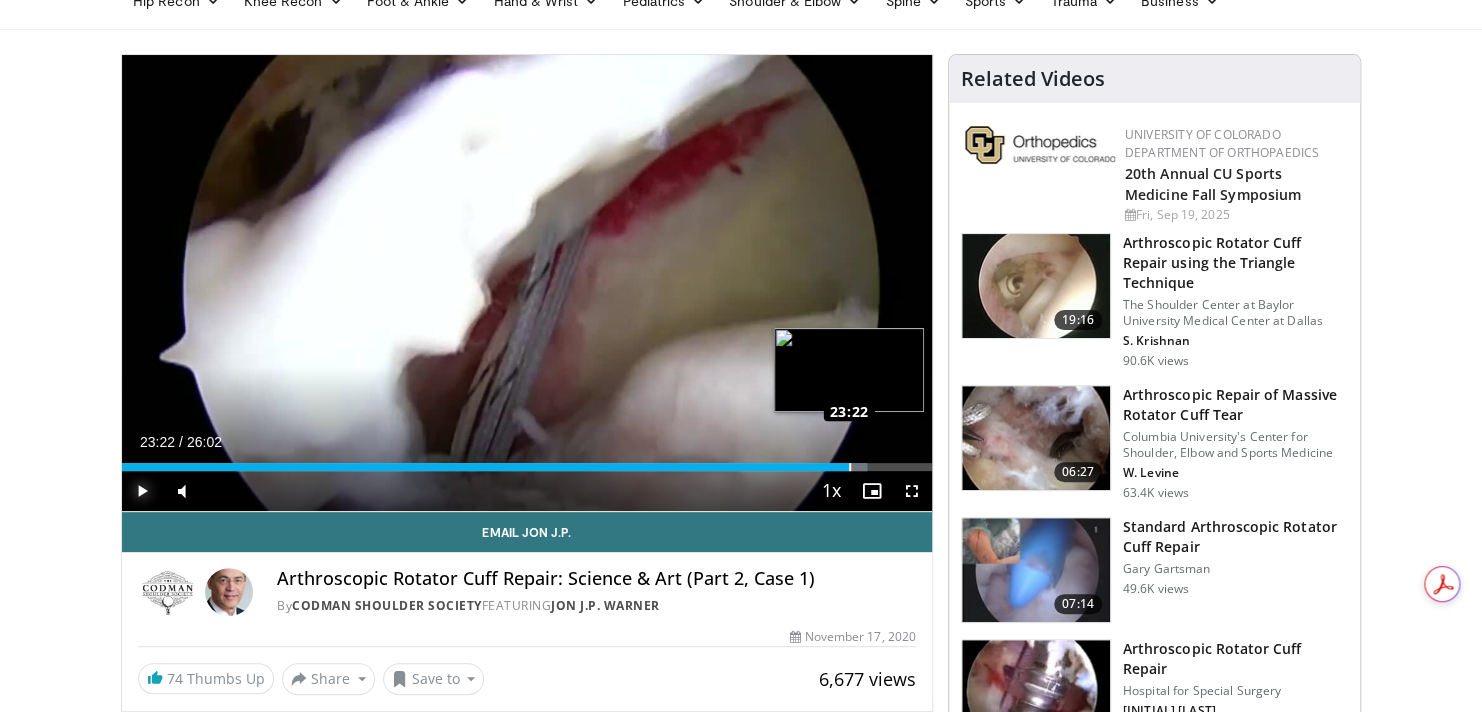 click on "Loaded :  92.04% 23:22 23:22" at bounding box center [527, 467] 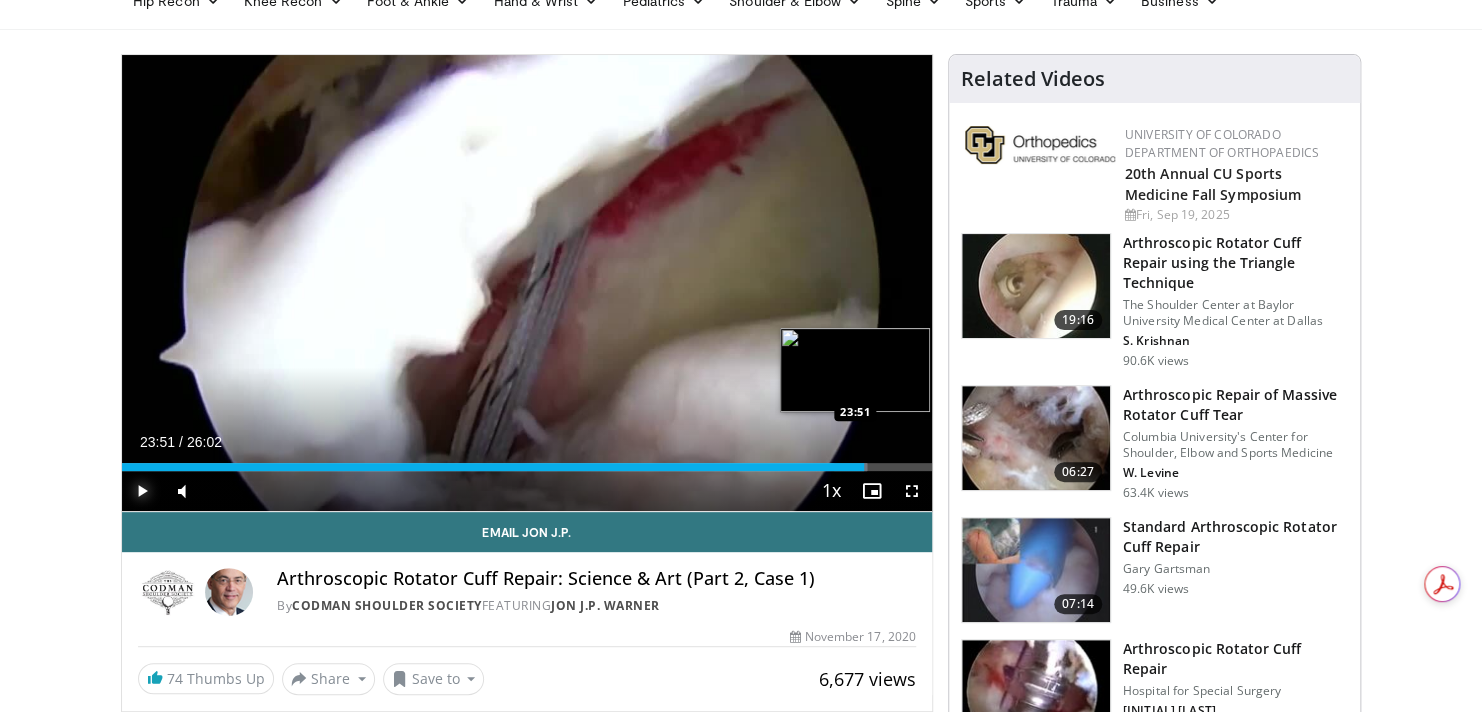 click on "Loaded :  92.04% 23:51 23:51" at bounding box center (527, 467) 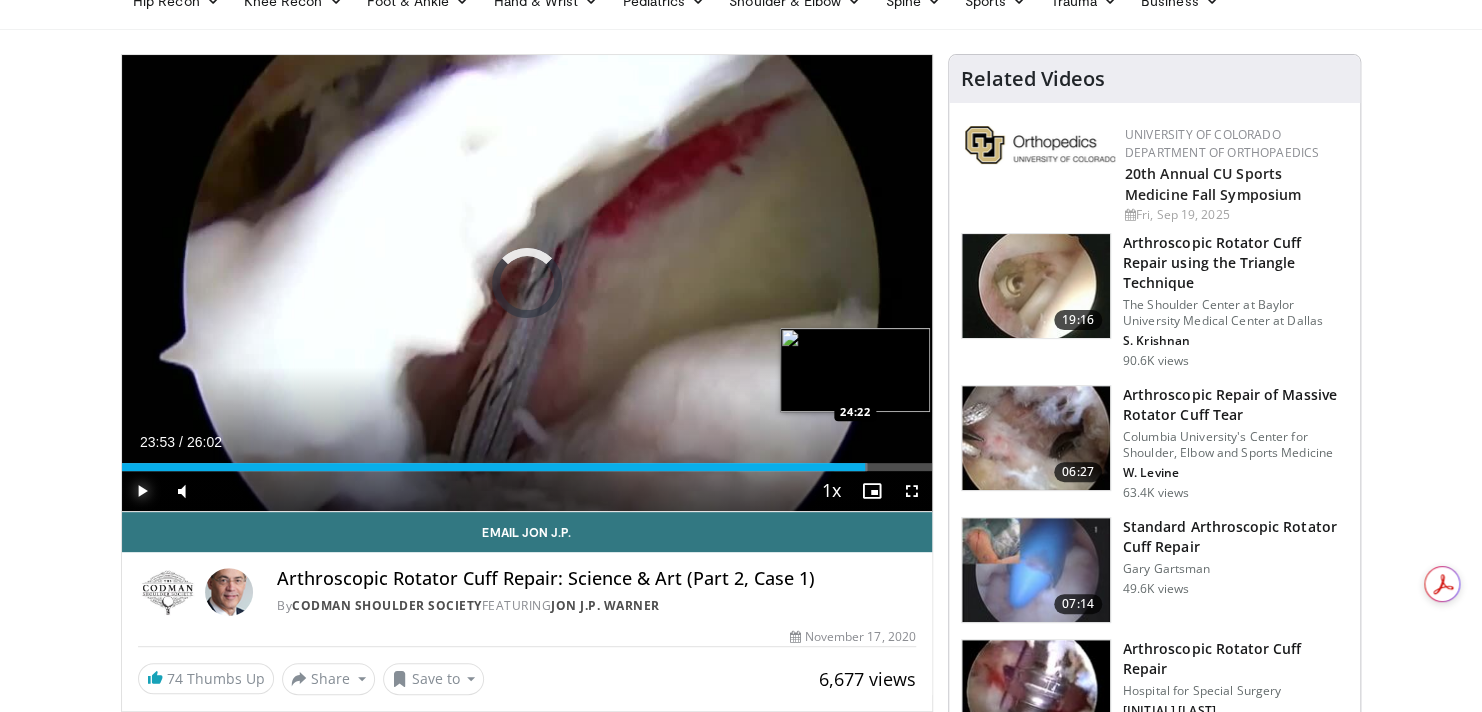 click on "Loaded :  92.04% 23:53 24:22" at bounding box center [527, 467] 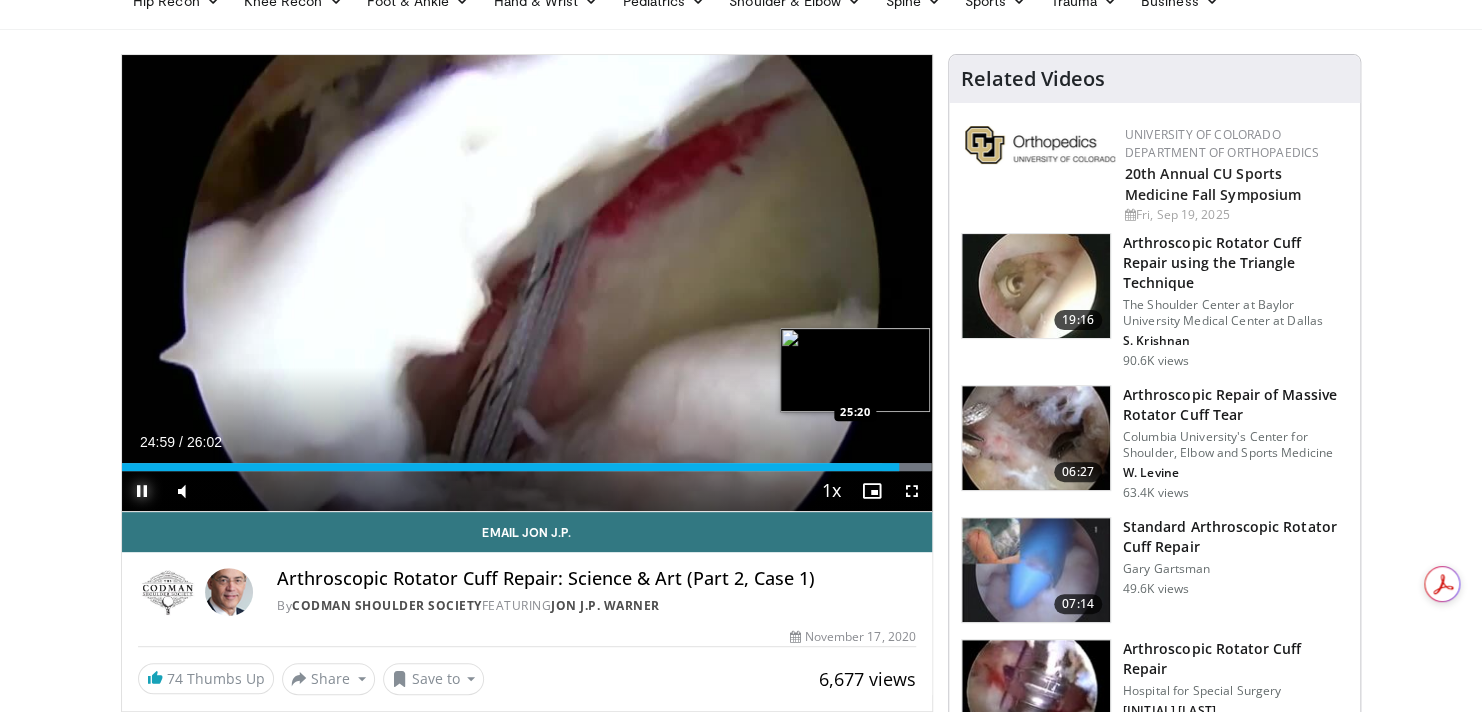 click on "Loaded :  99.93% 24:59 25:20" at bounding box center [527, 467] 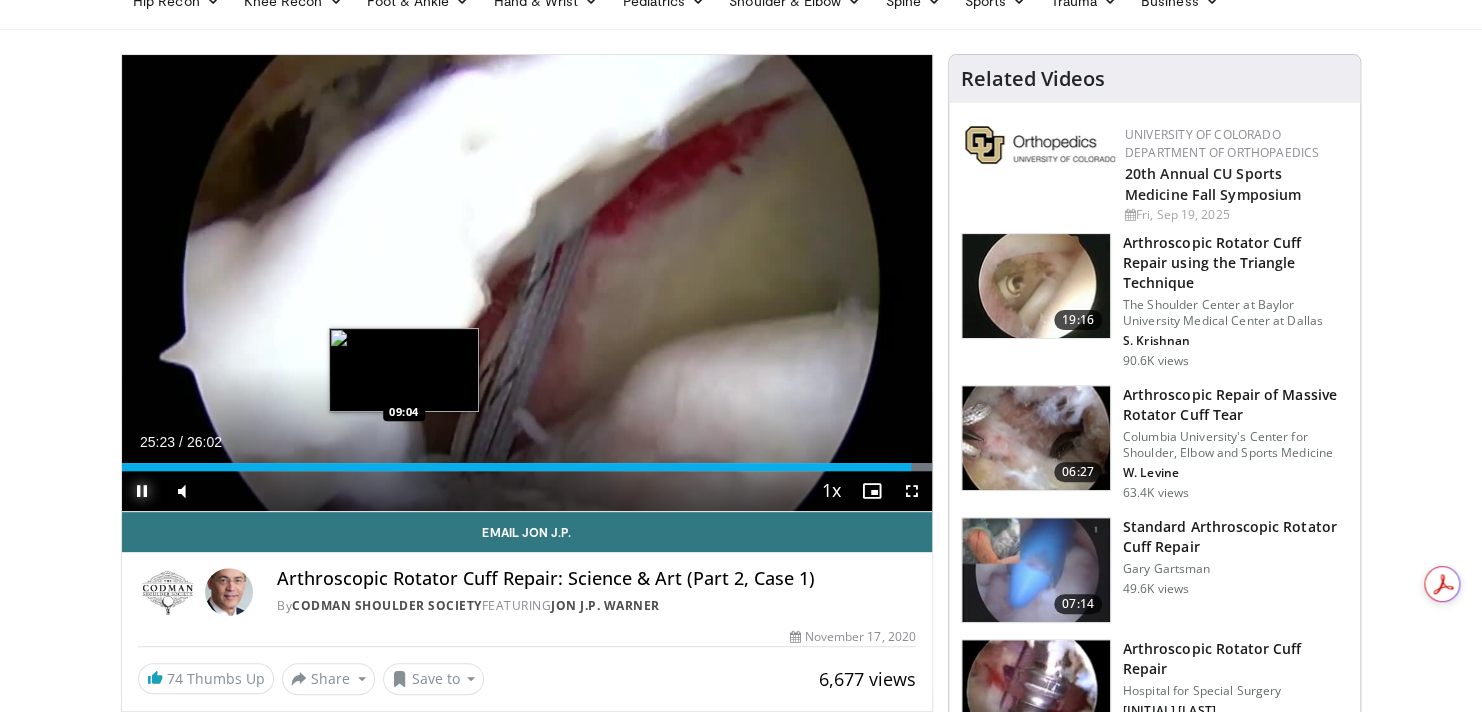 click on "25:23" at bounding box center [516, 467] 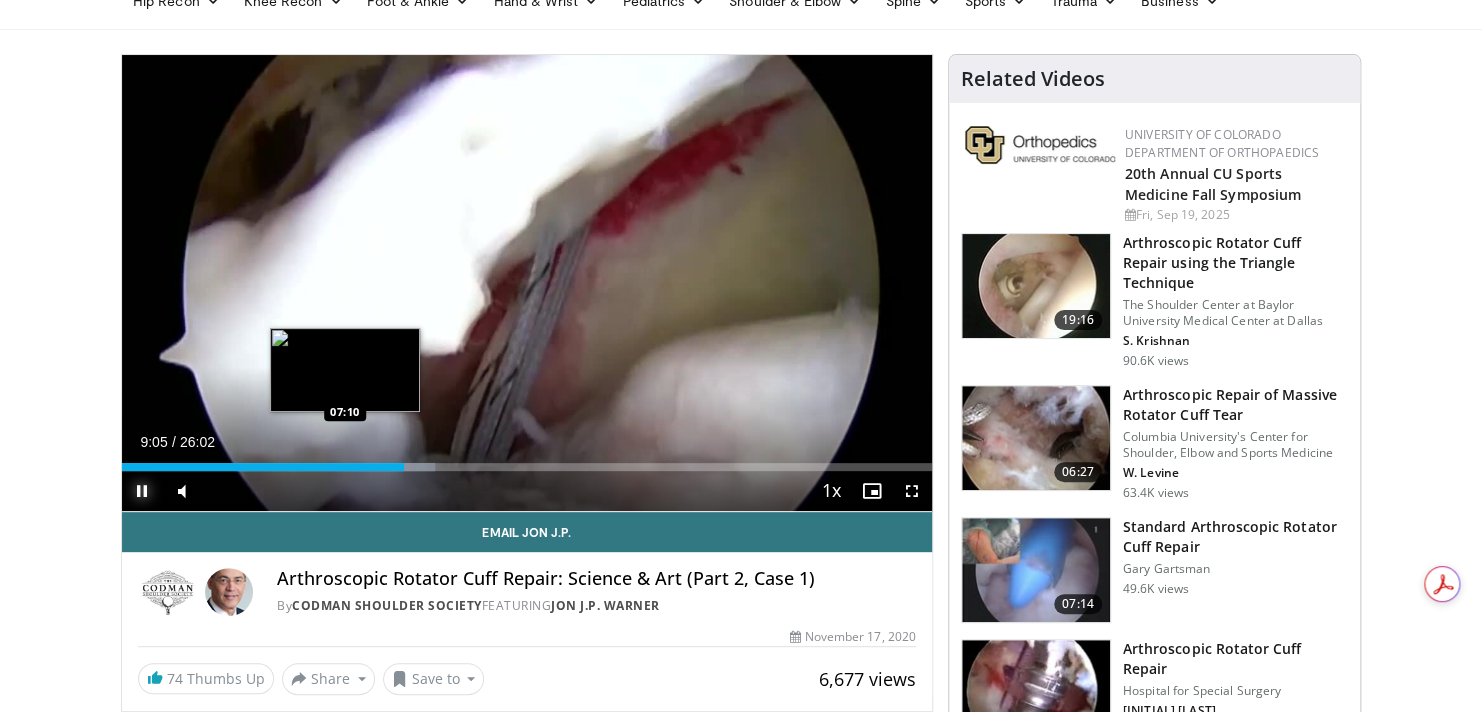 click on "Loaded :  38.72% 09:05 07:10" at bounding box center (527, 467) 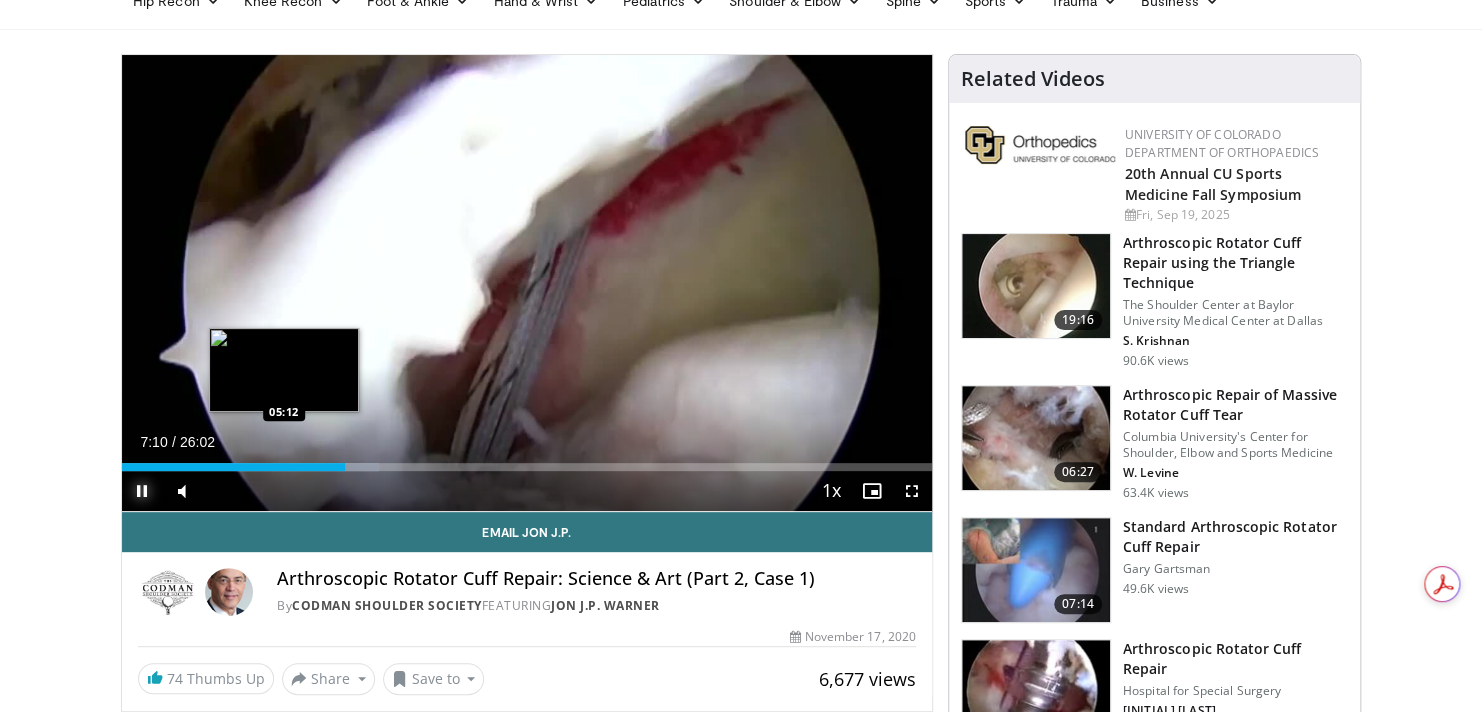 click on "07:10" at bounding box center (233, 467) 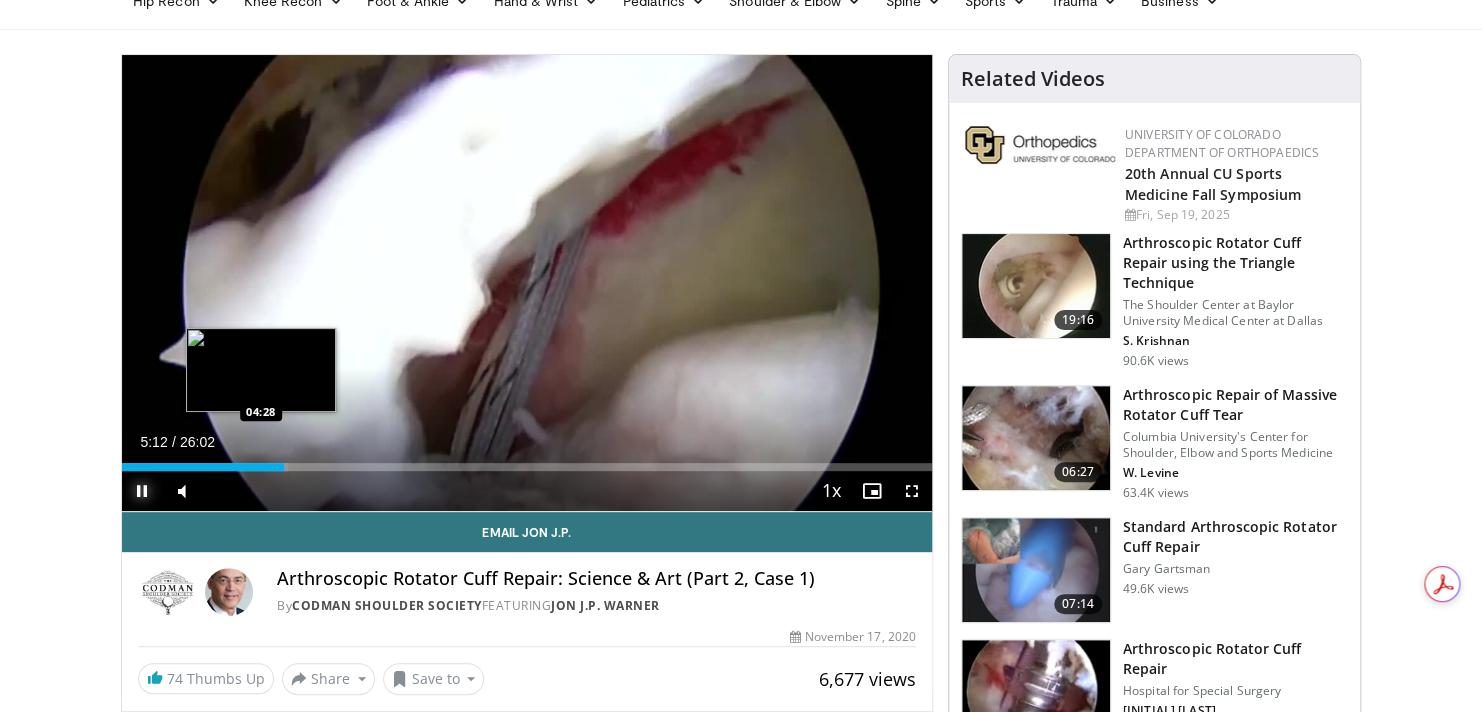 click on "Loaded :  20.50% 05:12 04:28" at bounding box center [527, 467] 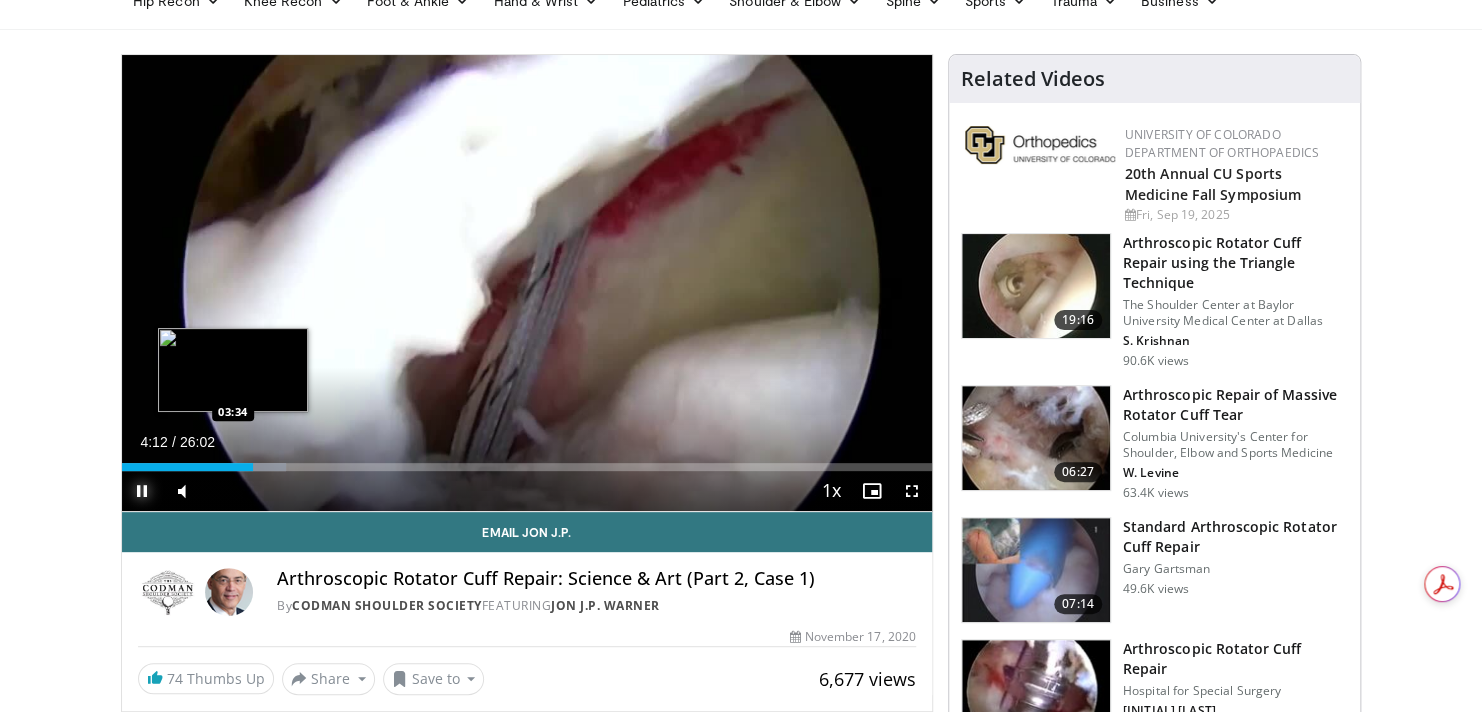 click on "04:12" at bounding box center [187, 467] 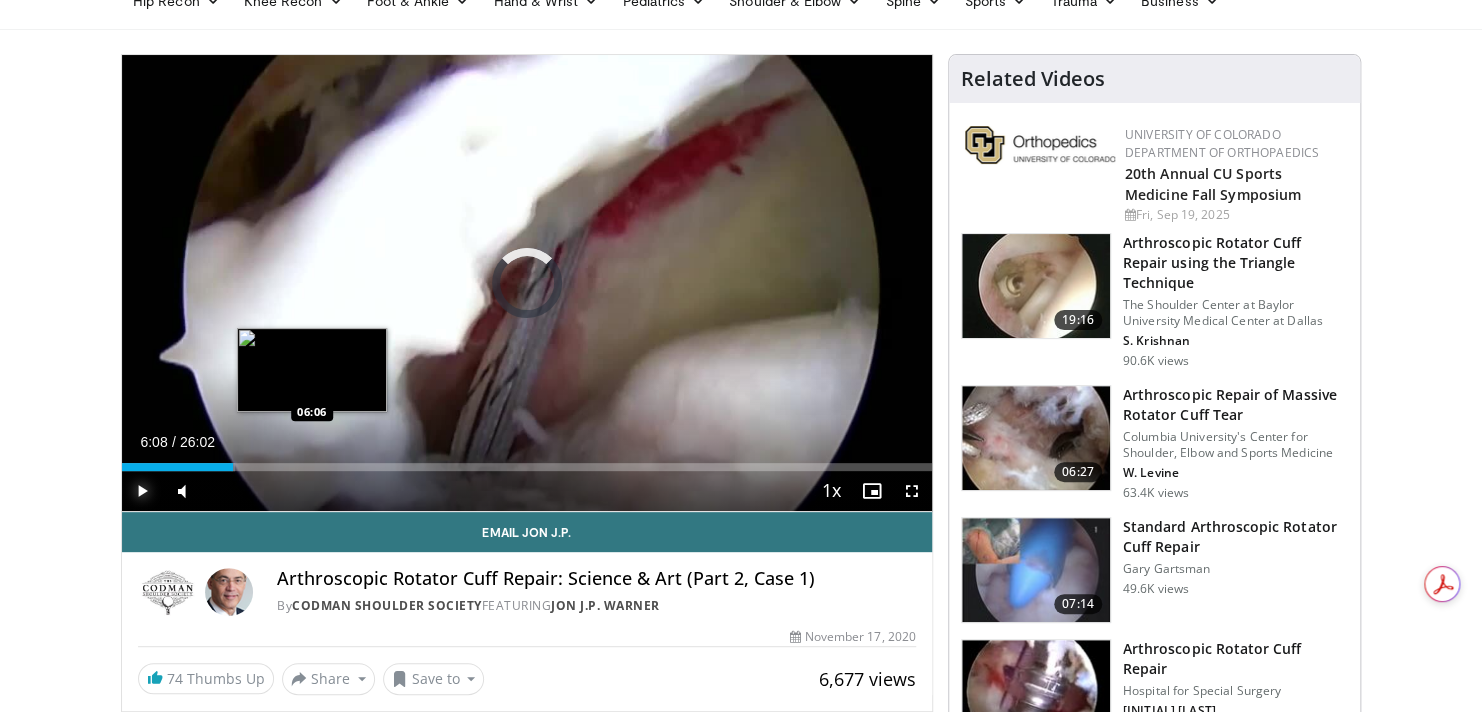 click on "Loaded :  13.96% 03:34 06:06" at bounding box center (527, 467) 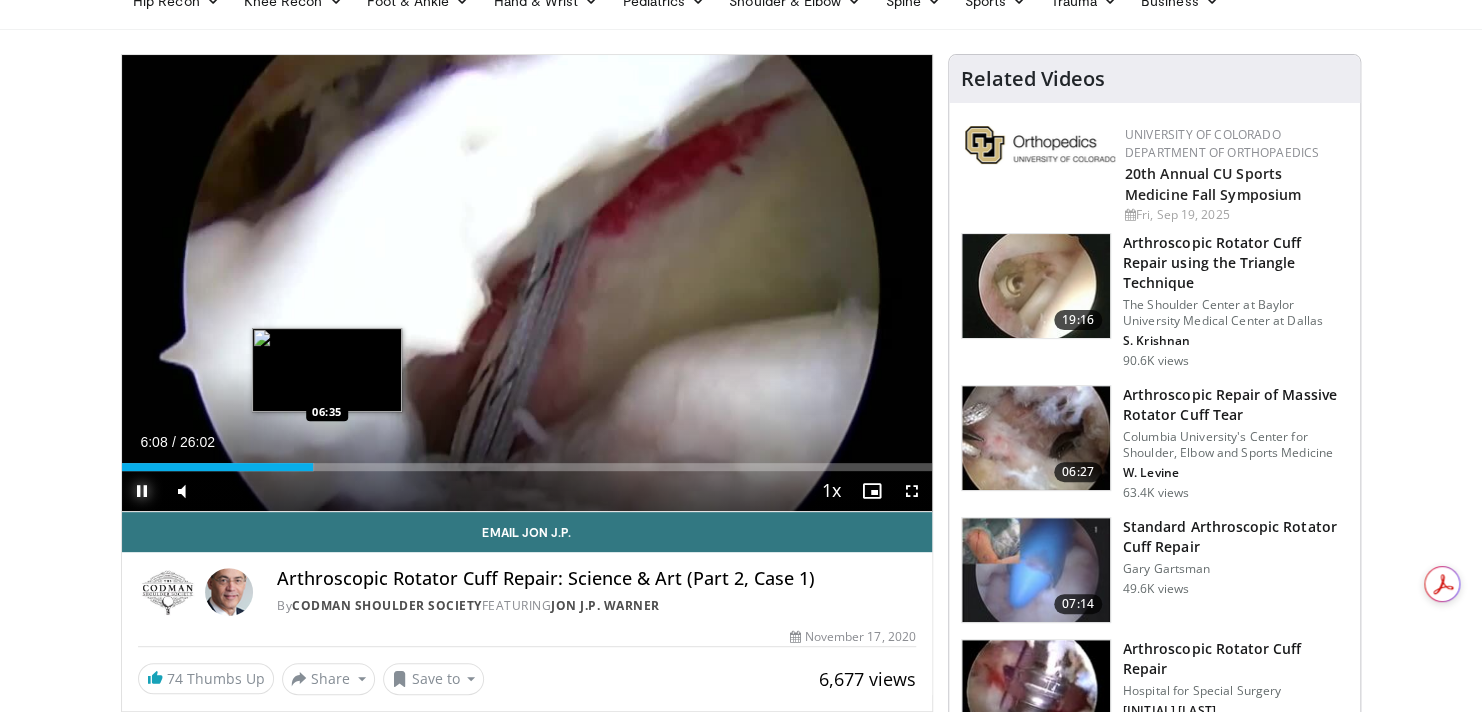 click on "Loaded :  23.70% 06:08 06:35" at bounding box center (527, 467) 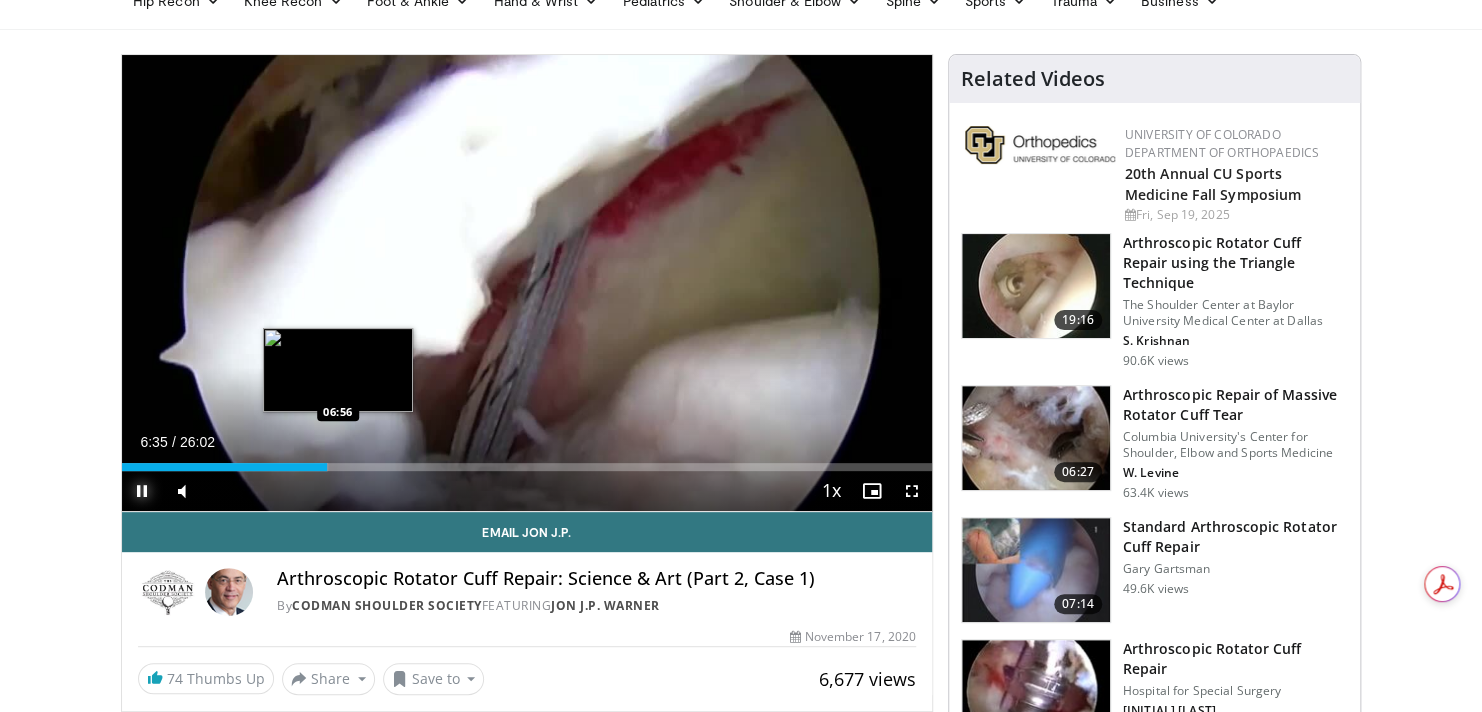 click on "Loaded :  25.39% 06:35 06:56" at bounding box center [527, 467] 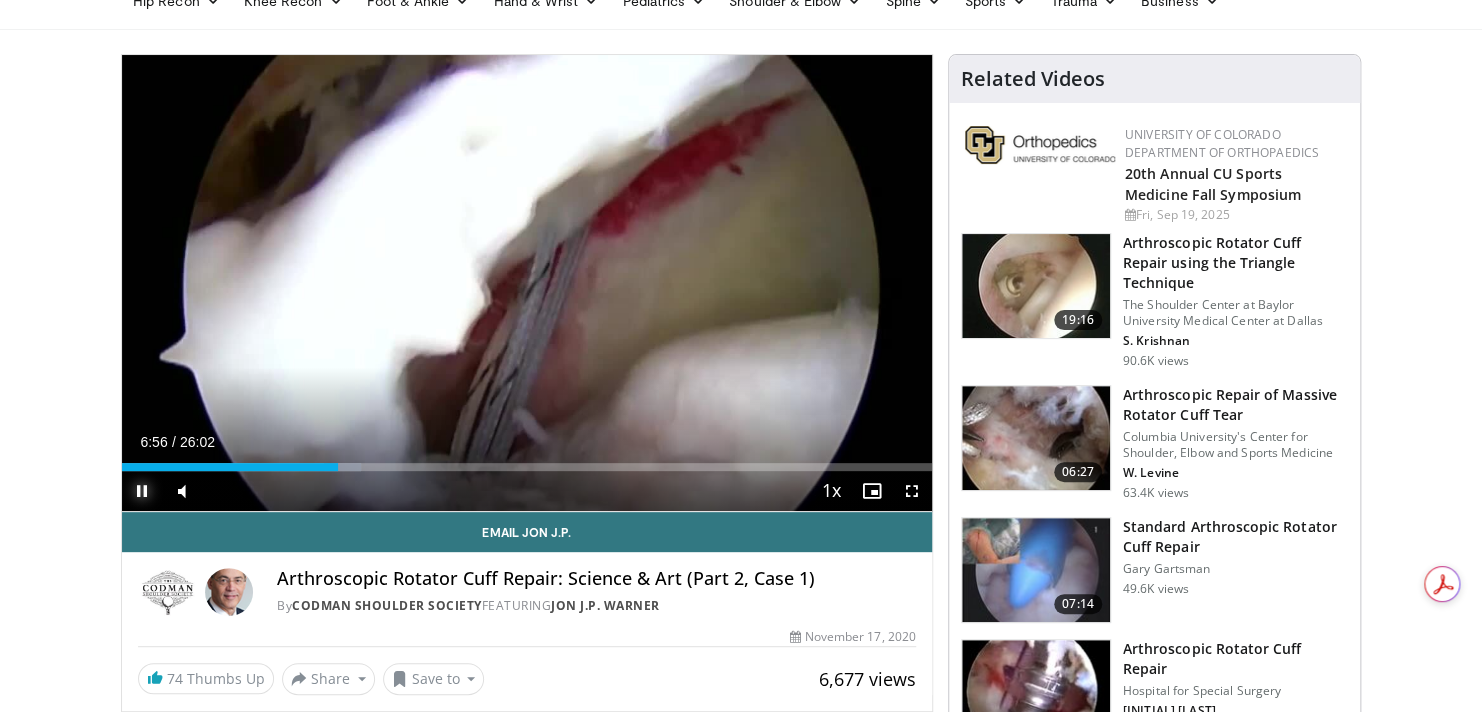 click at bounding box center [342, 467] 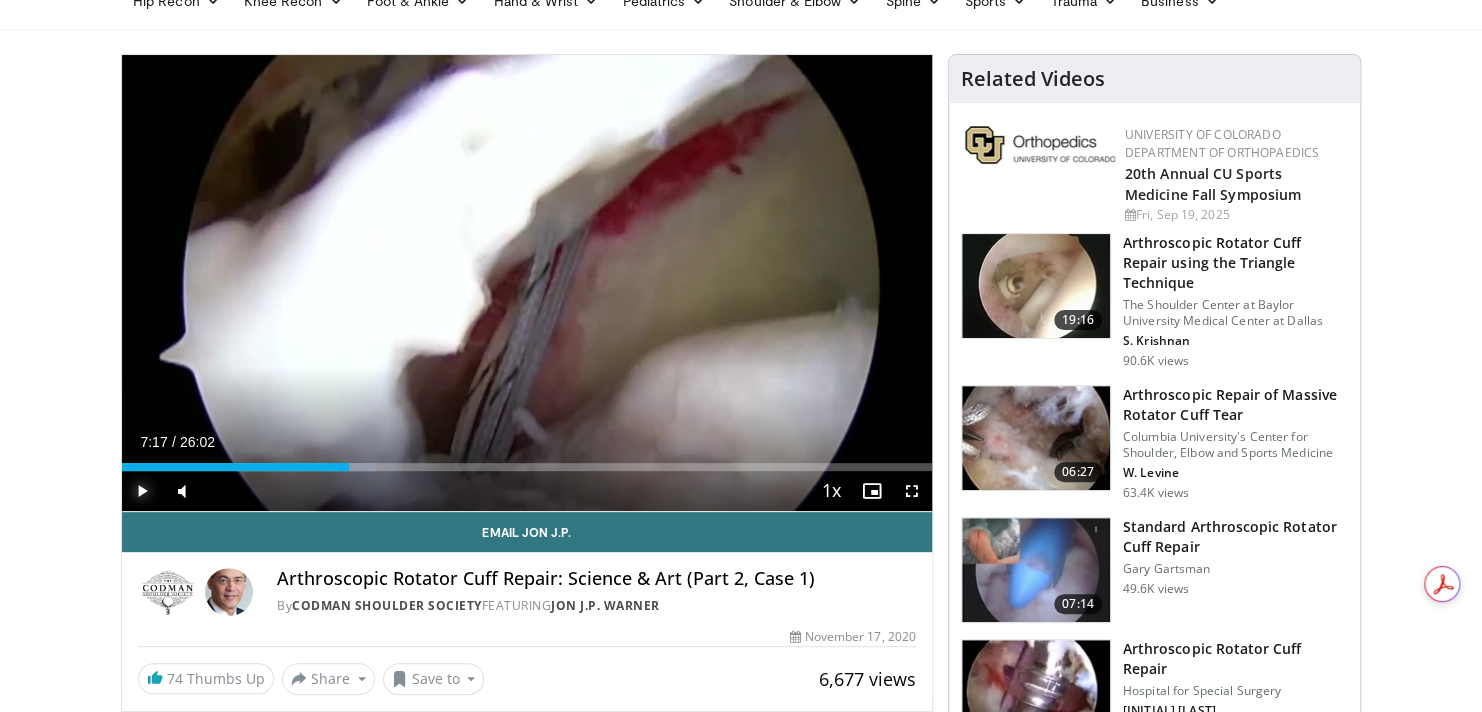 click on "Loaded :  31.39% 07:08 07:17" at bounding box center (527, 467) 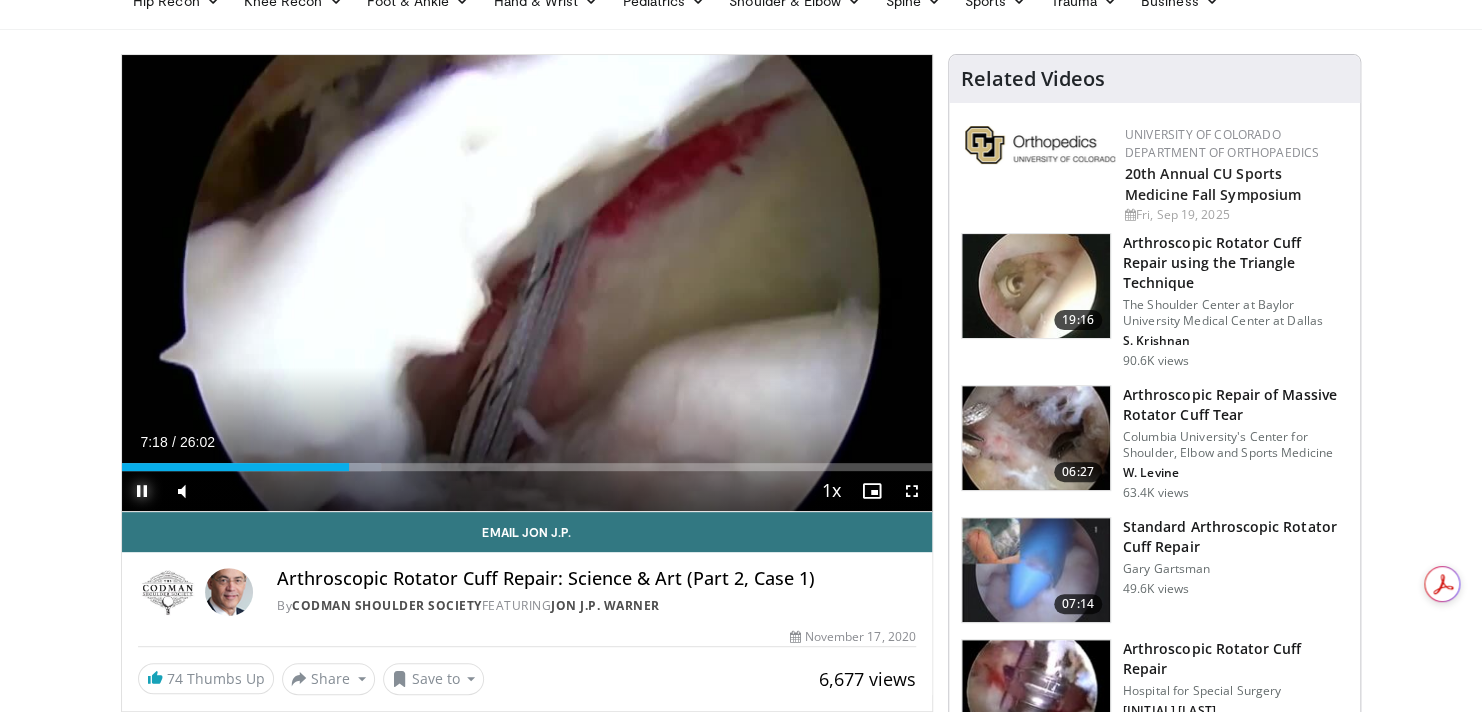 click at bounding box center (358, 467) 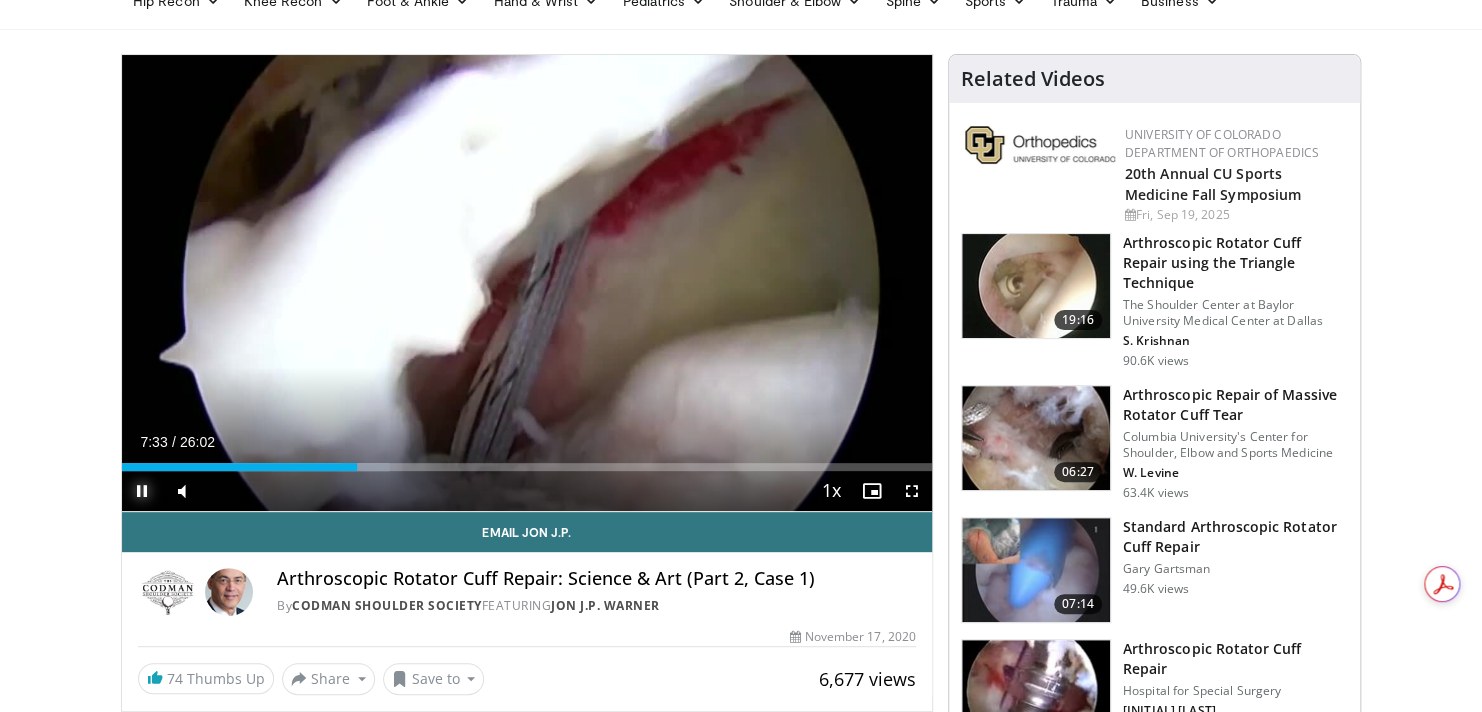 click on "Loaded :  33.01% 07:33 07:48" at bounding box center (527, 467) 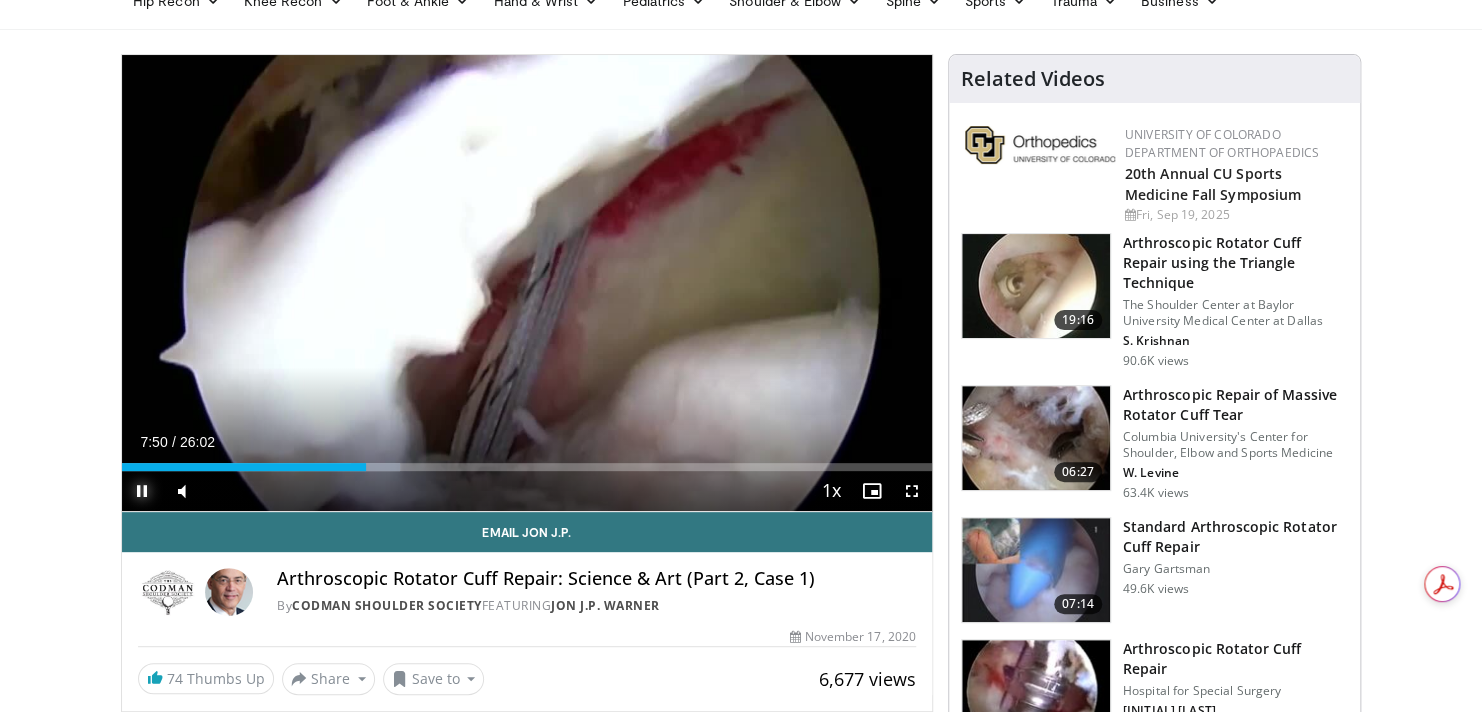 click on "Loaded :  34.28% 07:50 08:17" at bounding box center [527, 467] 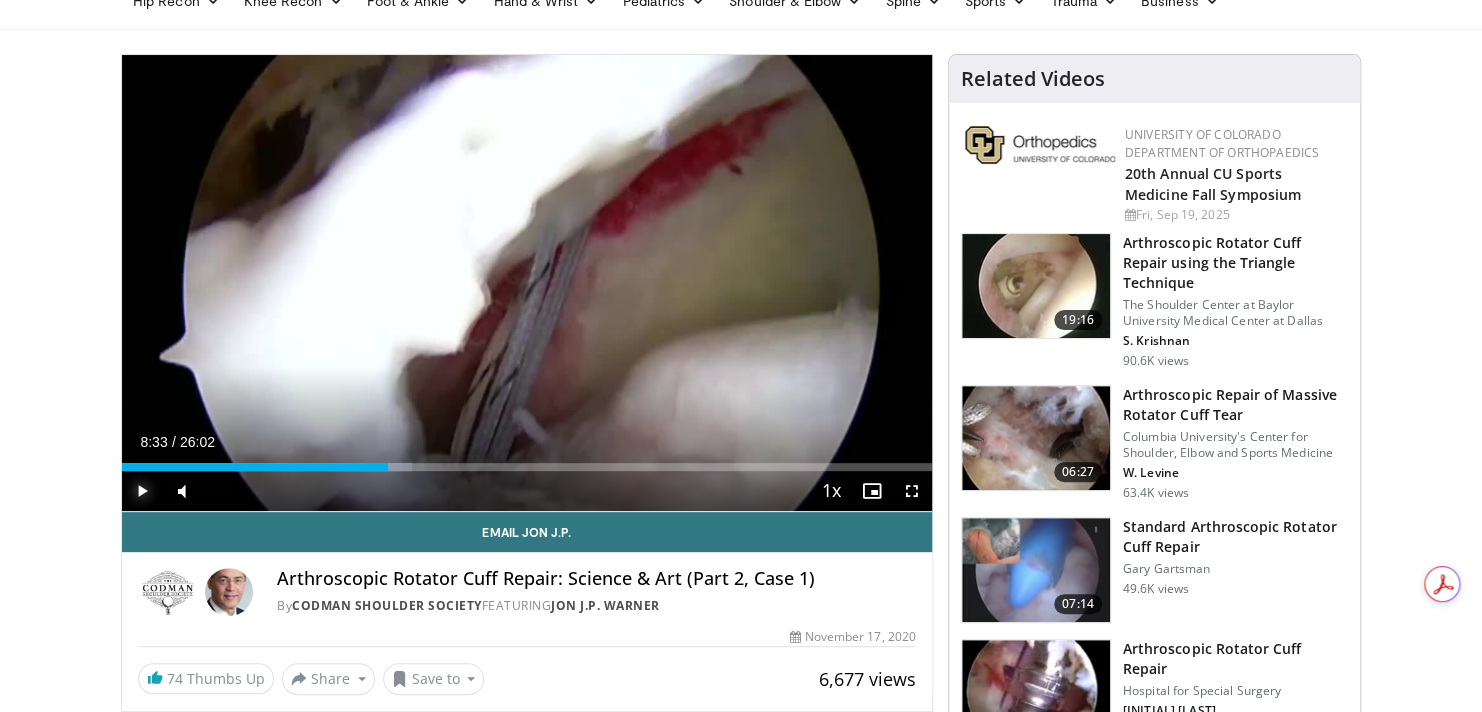 click at bounding box center [0, 0] 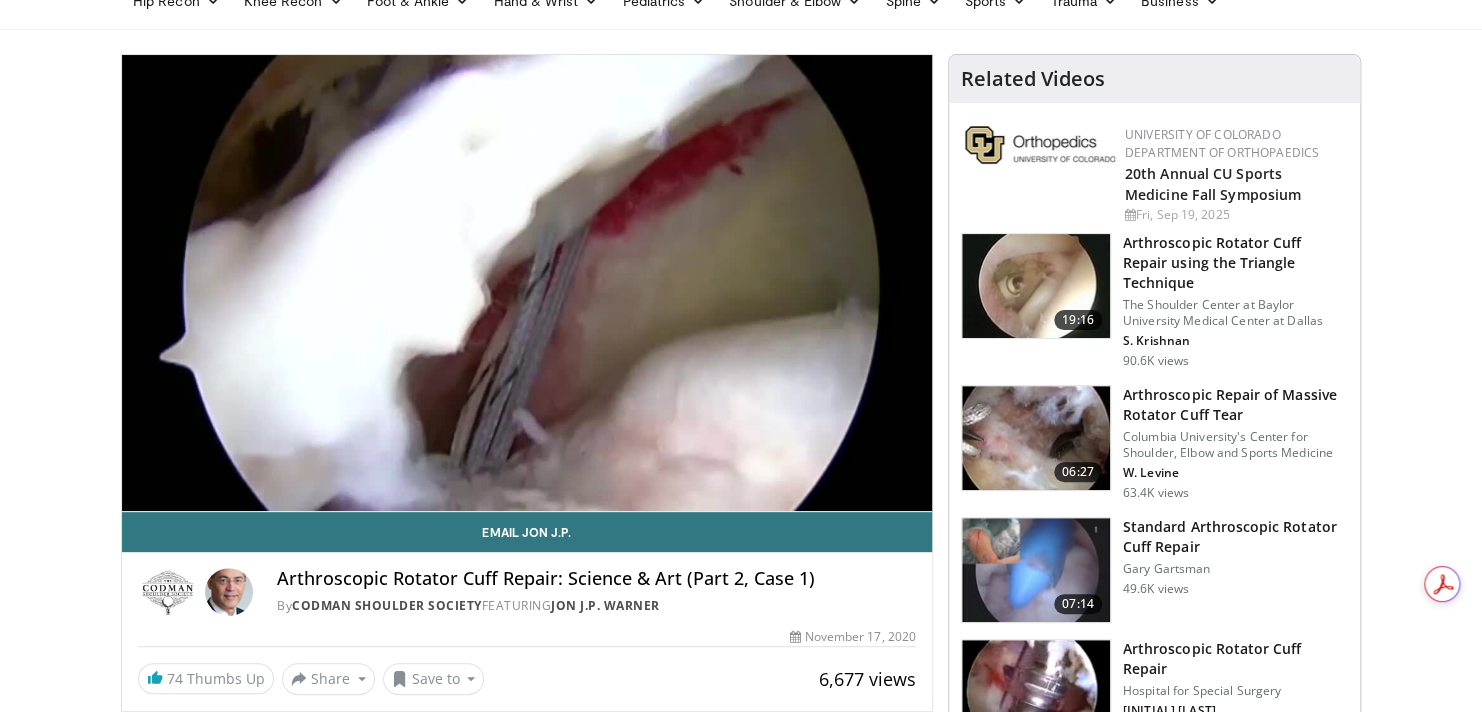 click on "10 seconds
Tap to unmute" at bounding box center [527, 283] 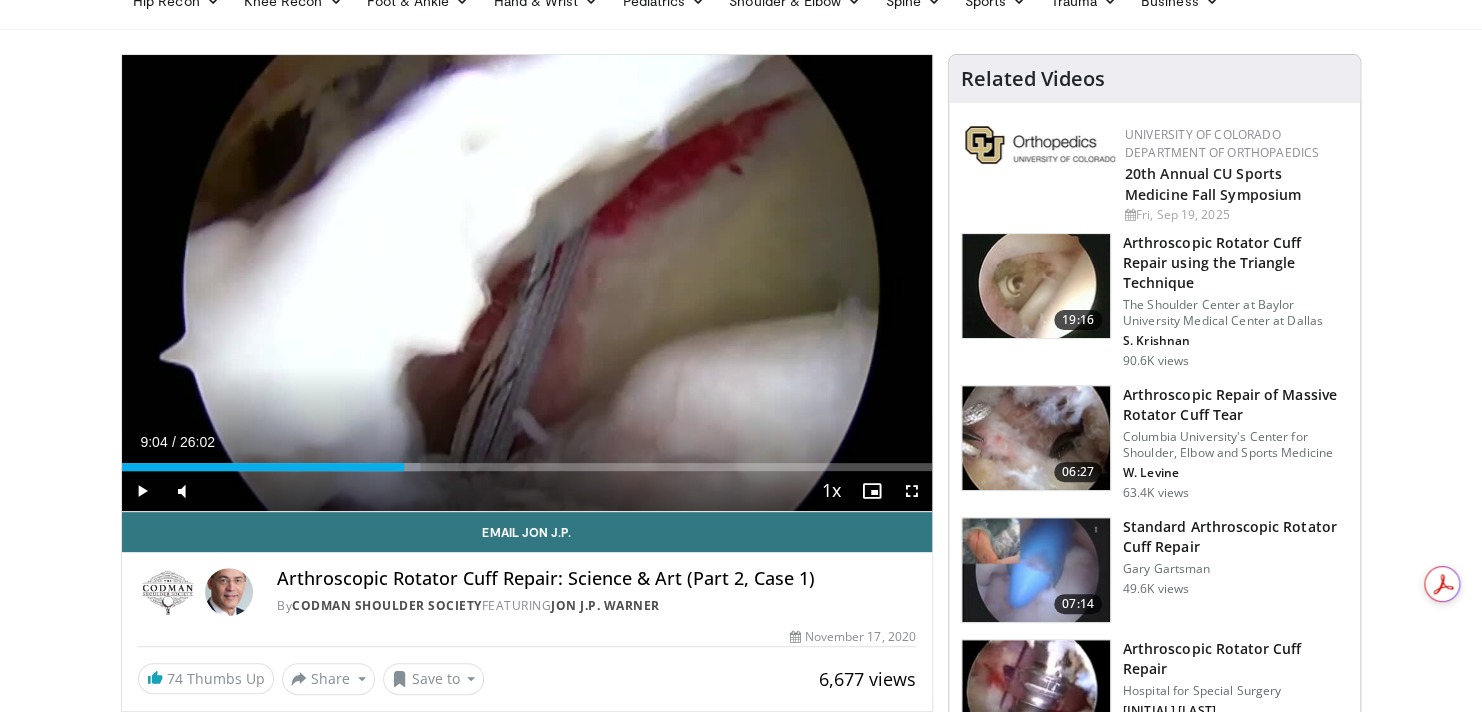 click on "Loaded :  36.81% 09:04 09:04" at bounding box center [527, 467] 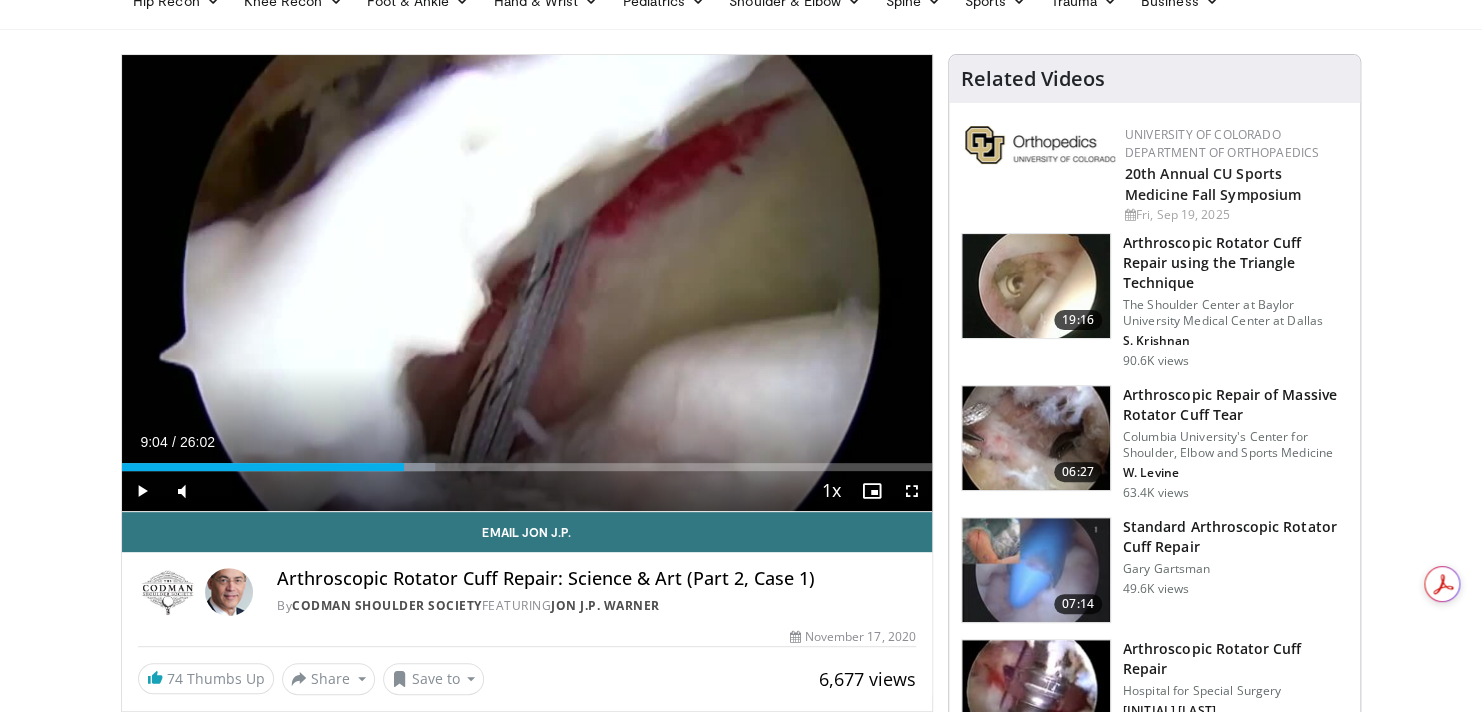 click on "09:04" at bounding box center [263, 467] 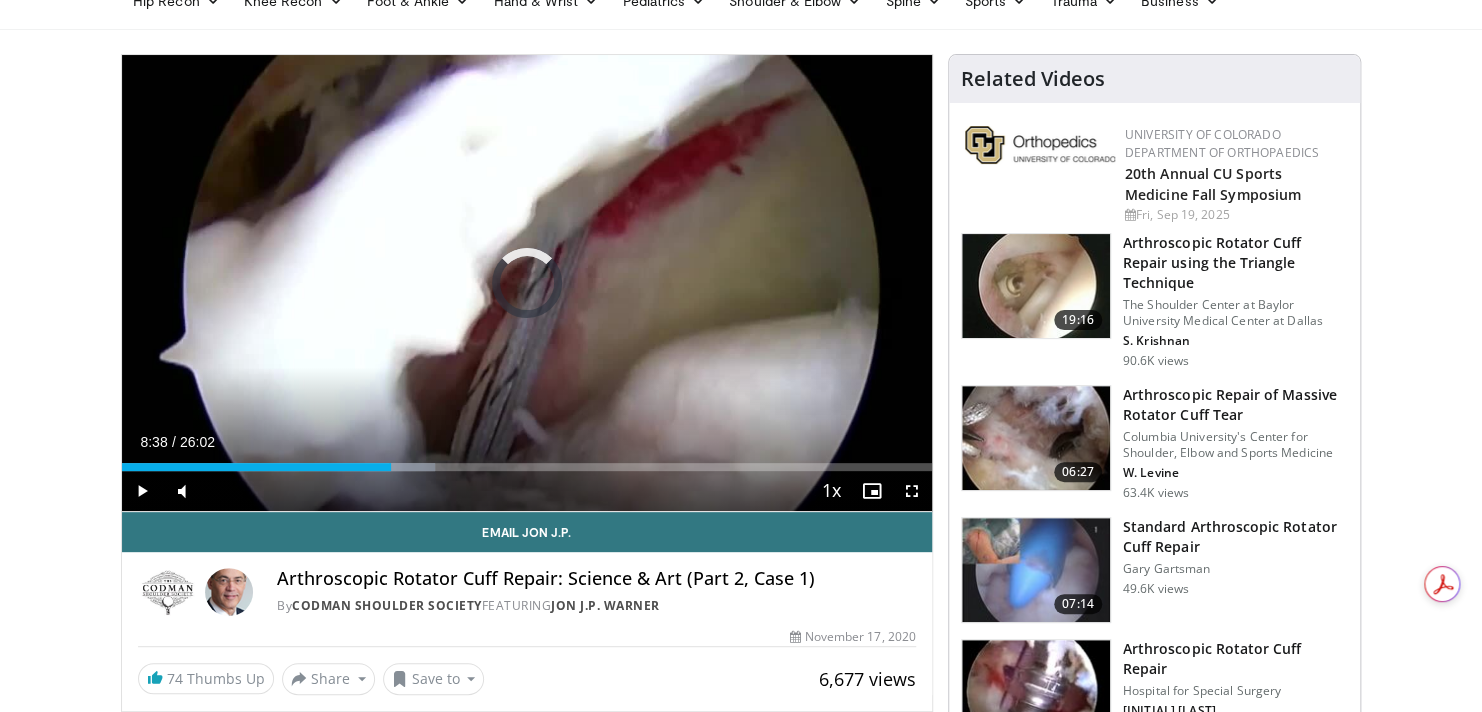 click on "08:38" at bounding box center [256, 467] 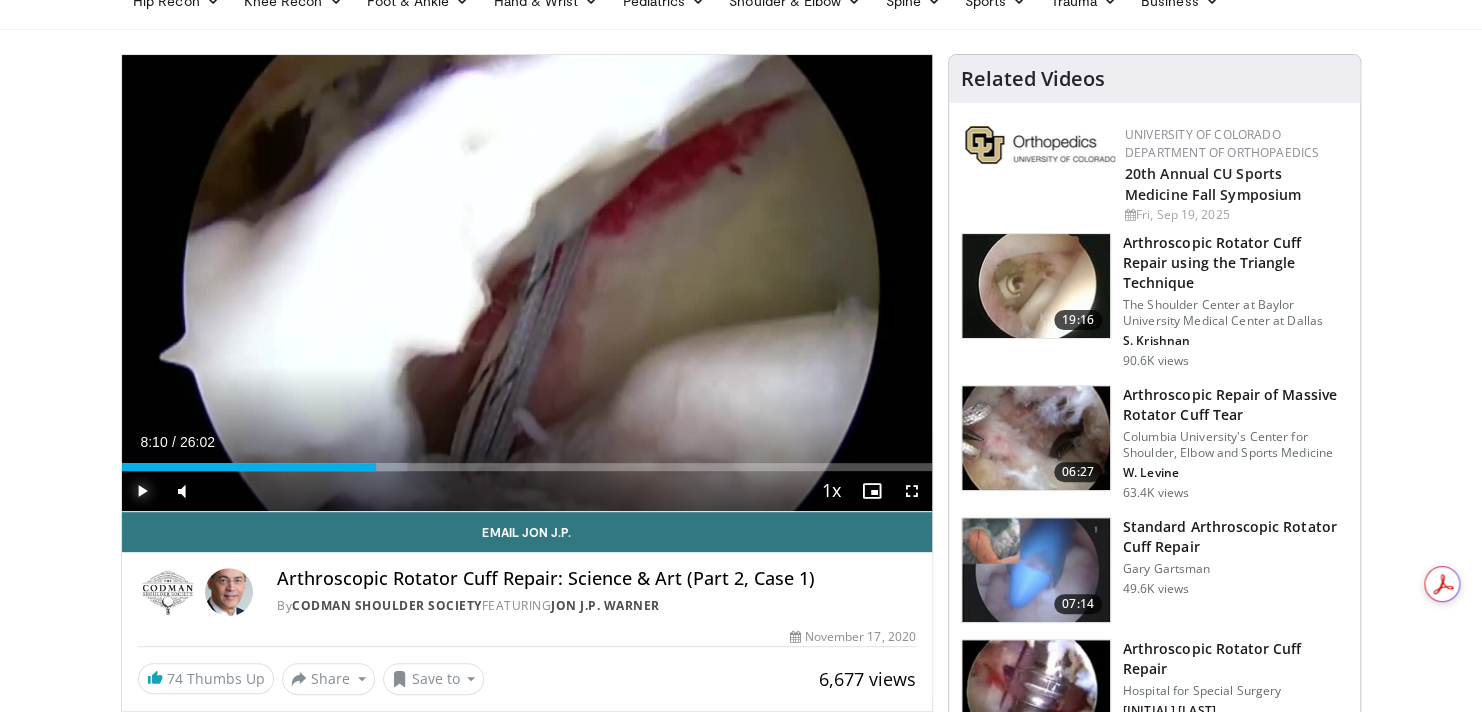 click at bounding box center (142, 491) 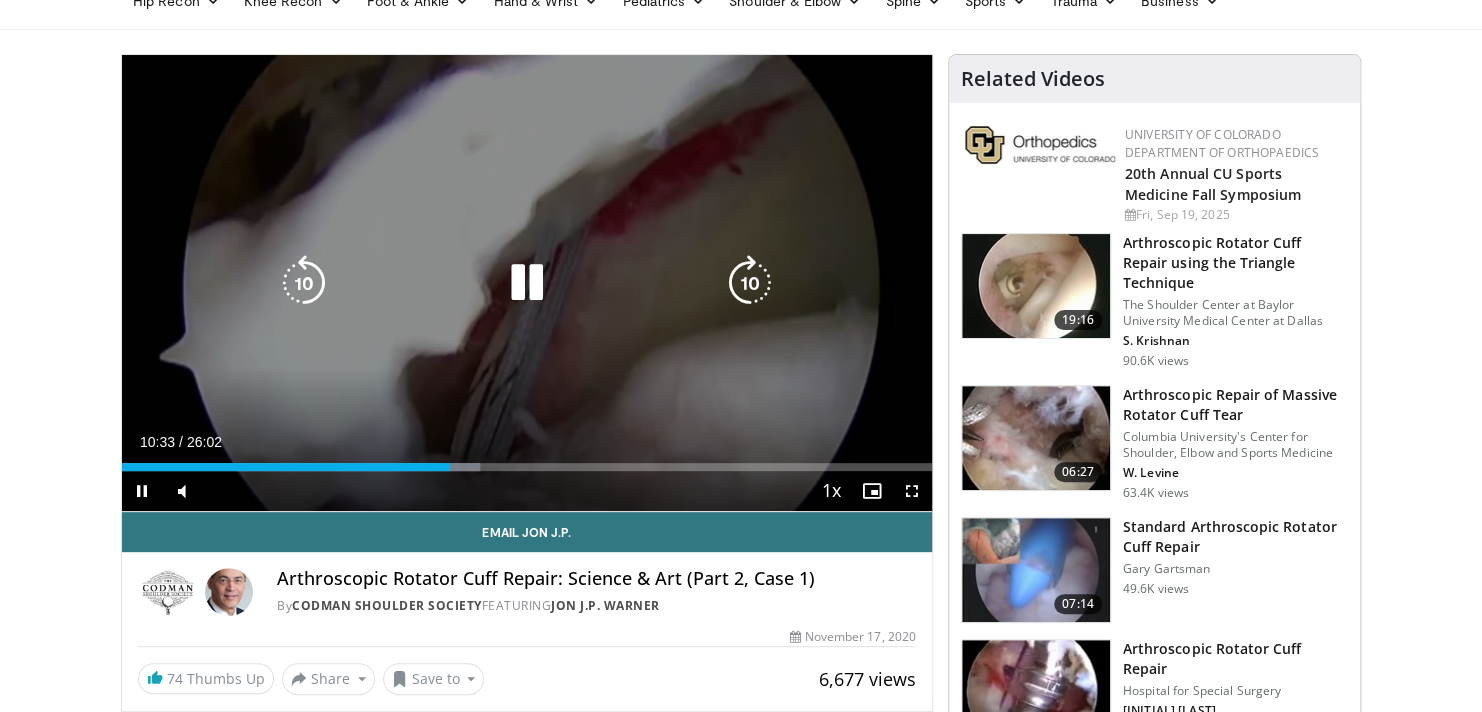 scroll, scrollTop: 400, scrollLeft: 0, axis: vertical 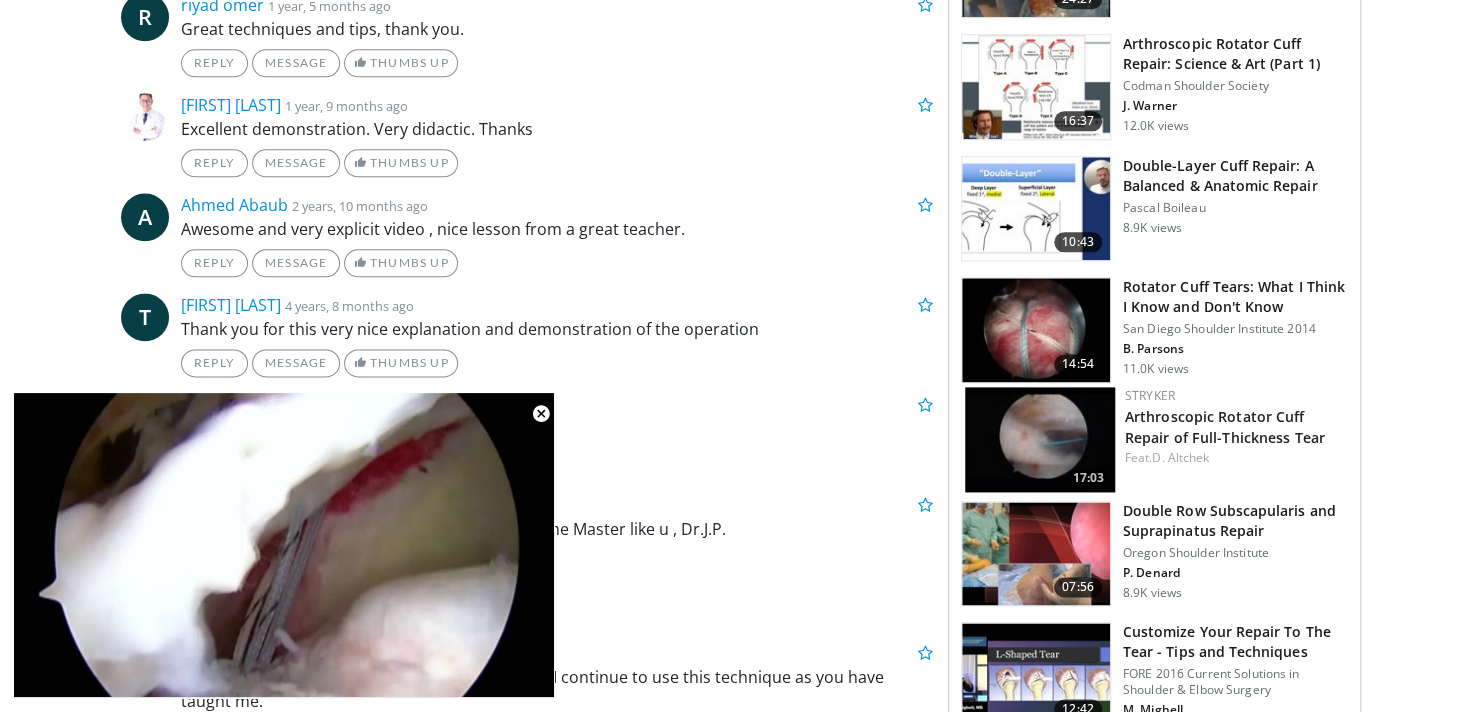 click at bounding box center (1036, 330) 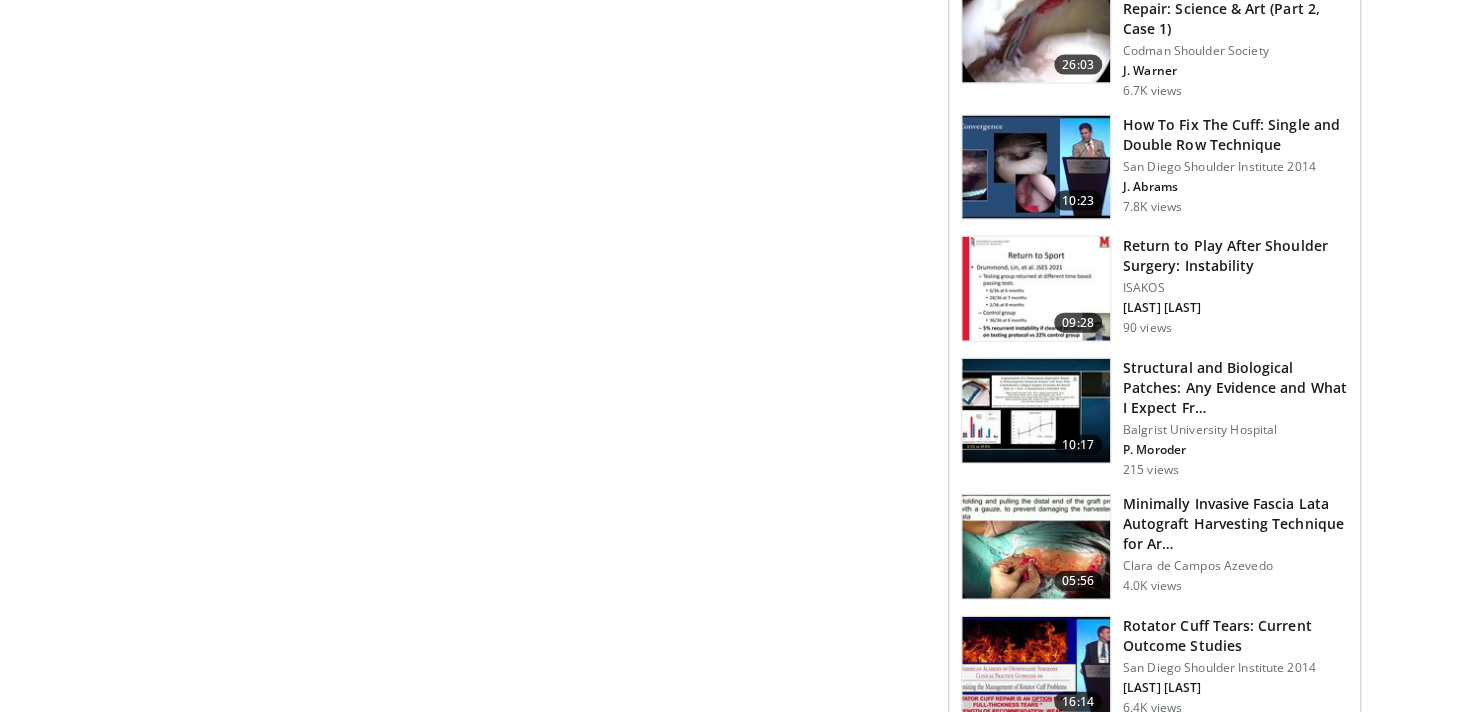 scroll, scrollTop: 0, scrollLeft: 0, axis: both 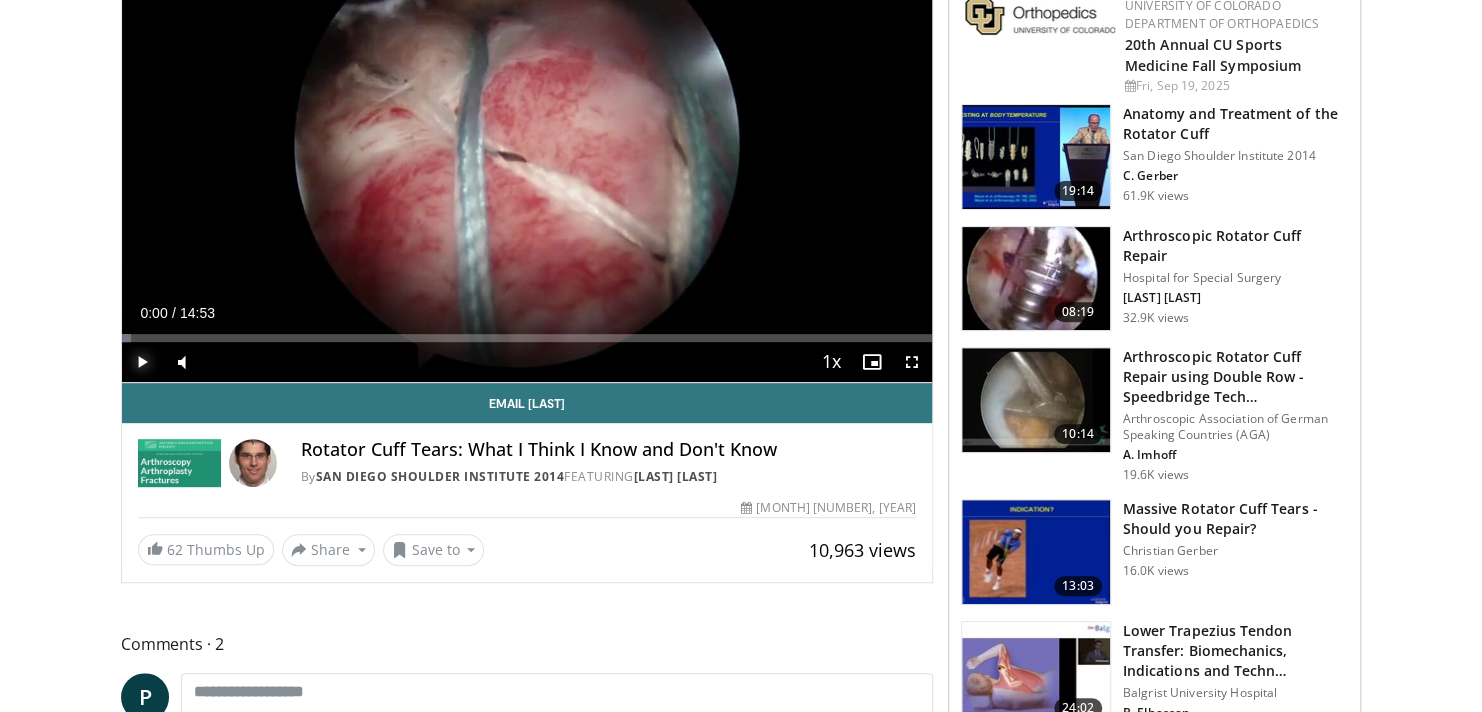 click at bounding box center (142, 362) 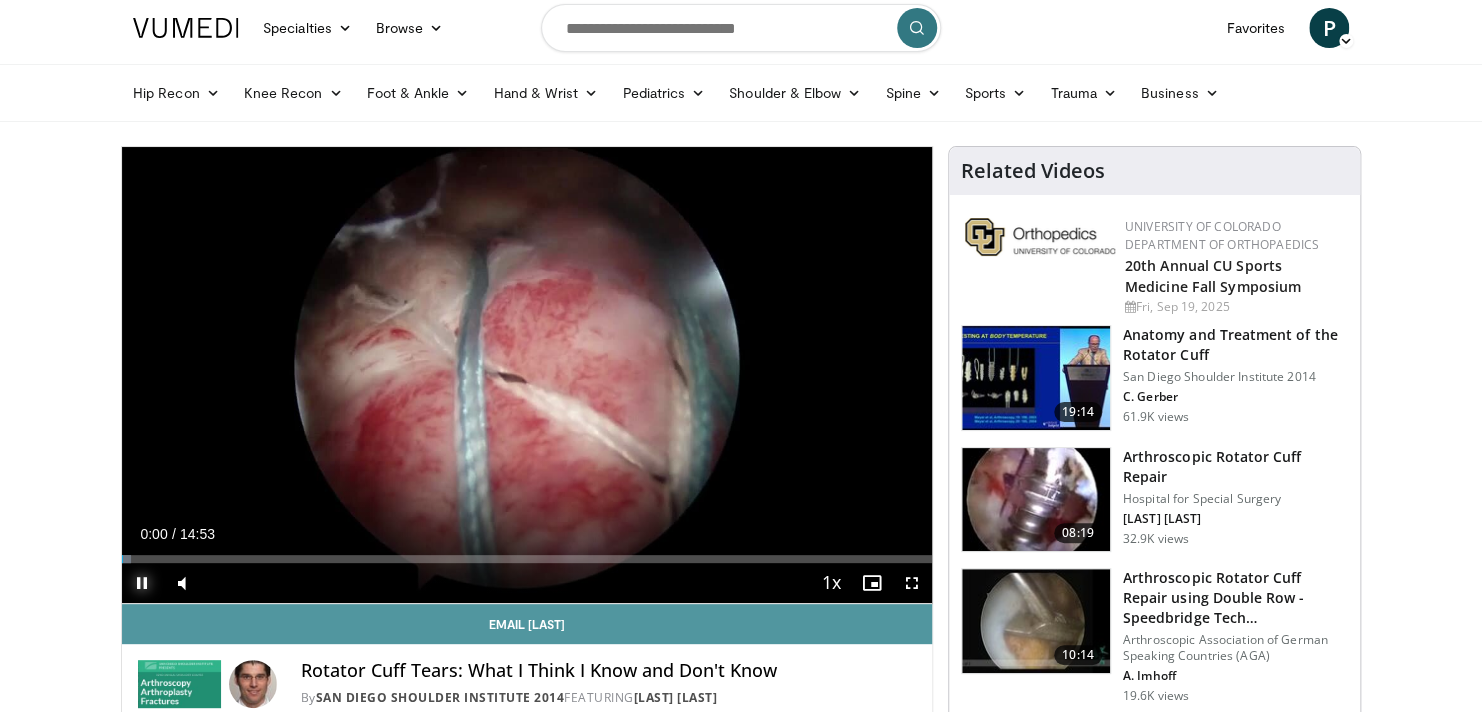 scroll, scrollTop: 0, scrollLeft: 0, axis: both 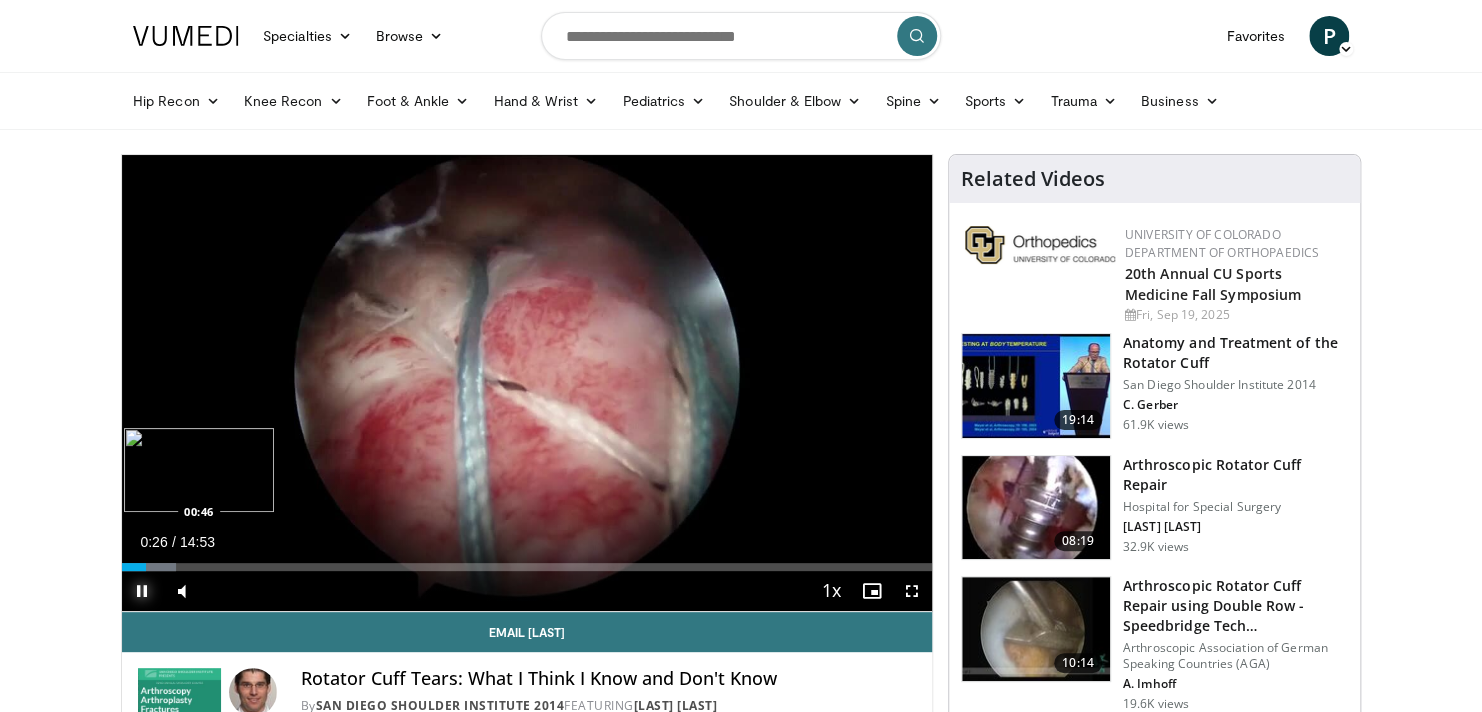 click on "Loaded :  6.65% 00:26 00:46" at bounding box center [527, 567] 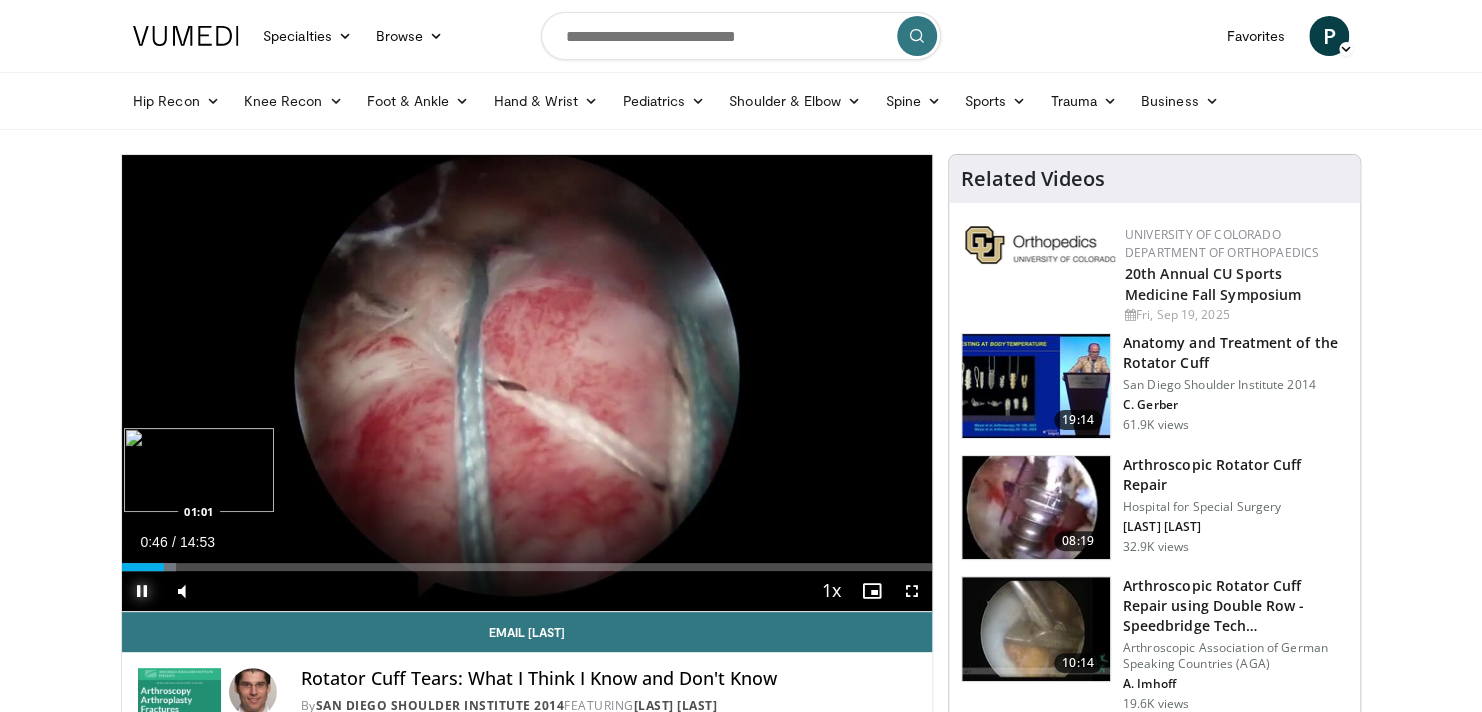 click on "Loaded :  6.65% 00:46 01:01" at bounding box center (527, 567) 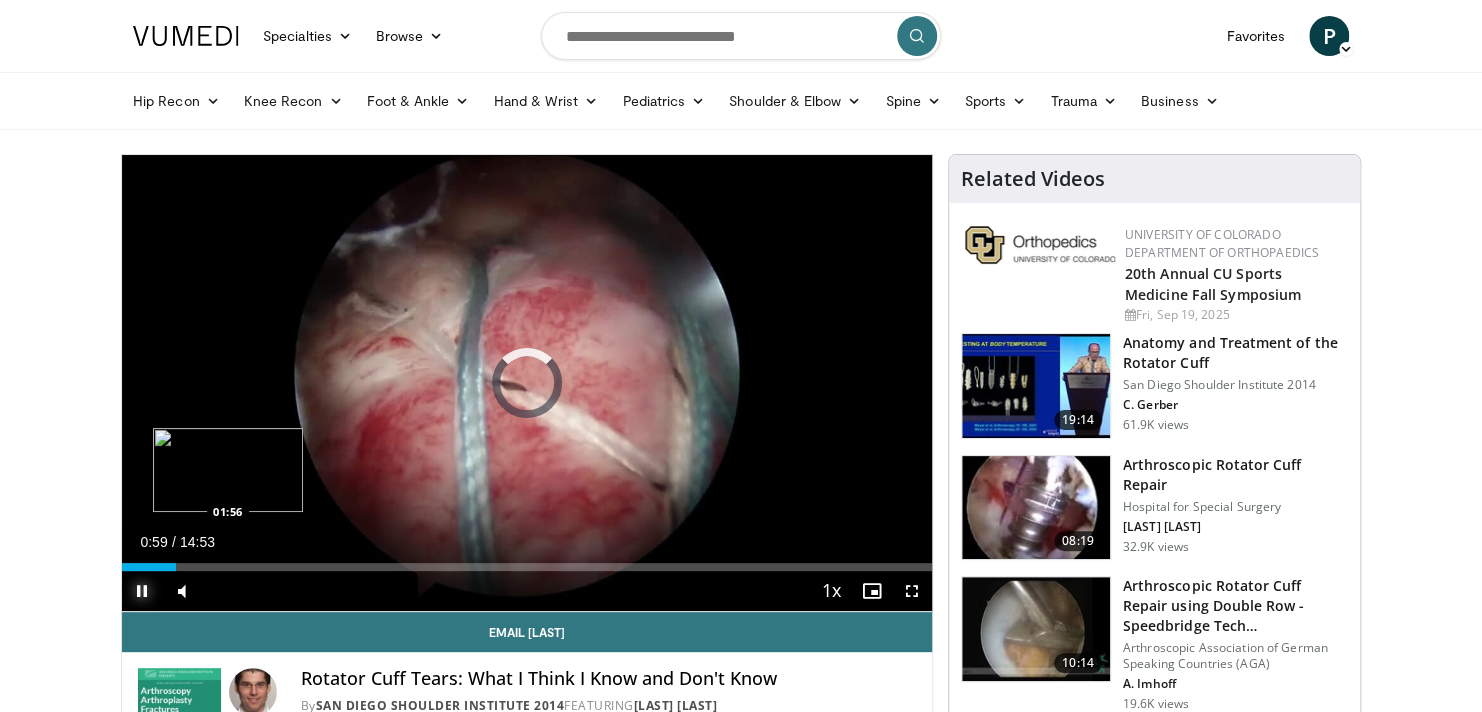 click at bounding box center [229, 567] 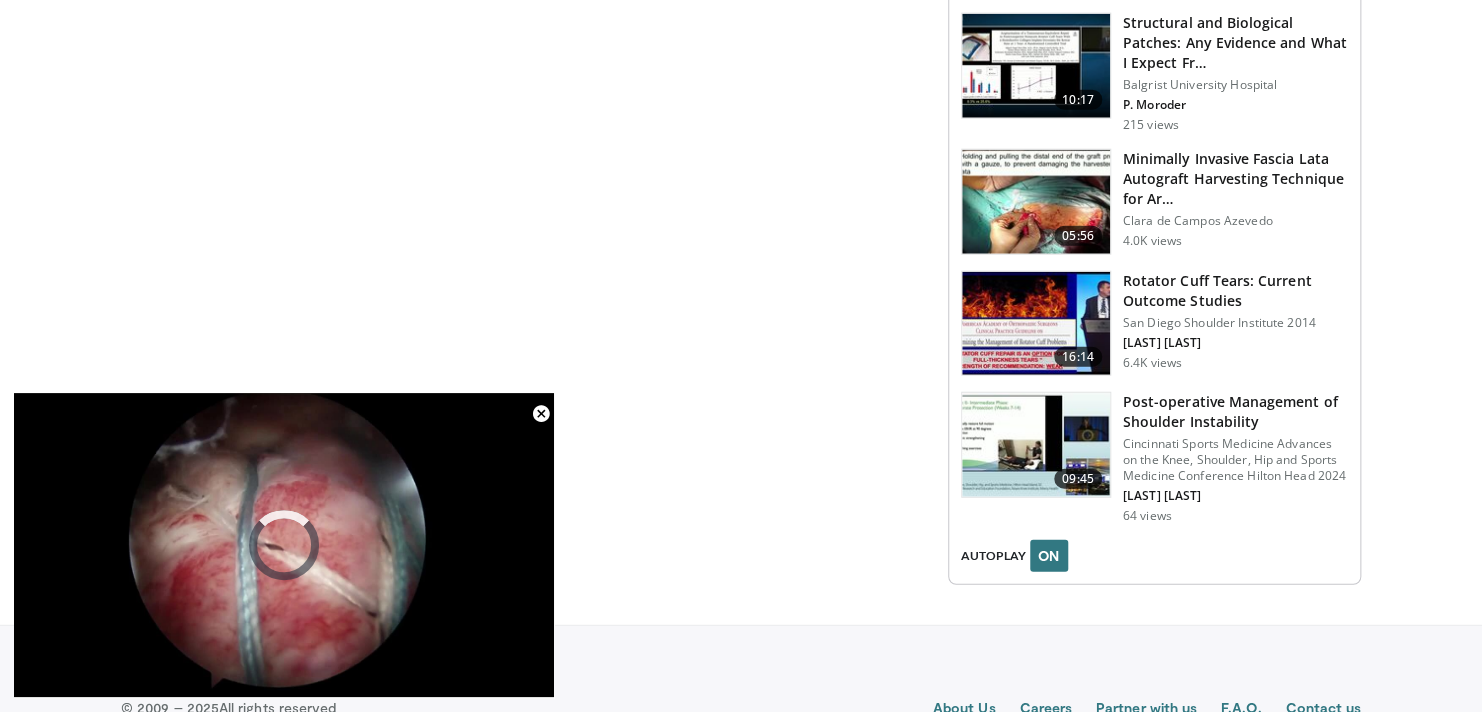scroll, scrollTop: 2400, scrollLeft: 0, axis: vertical 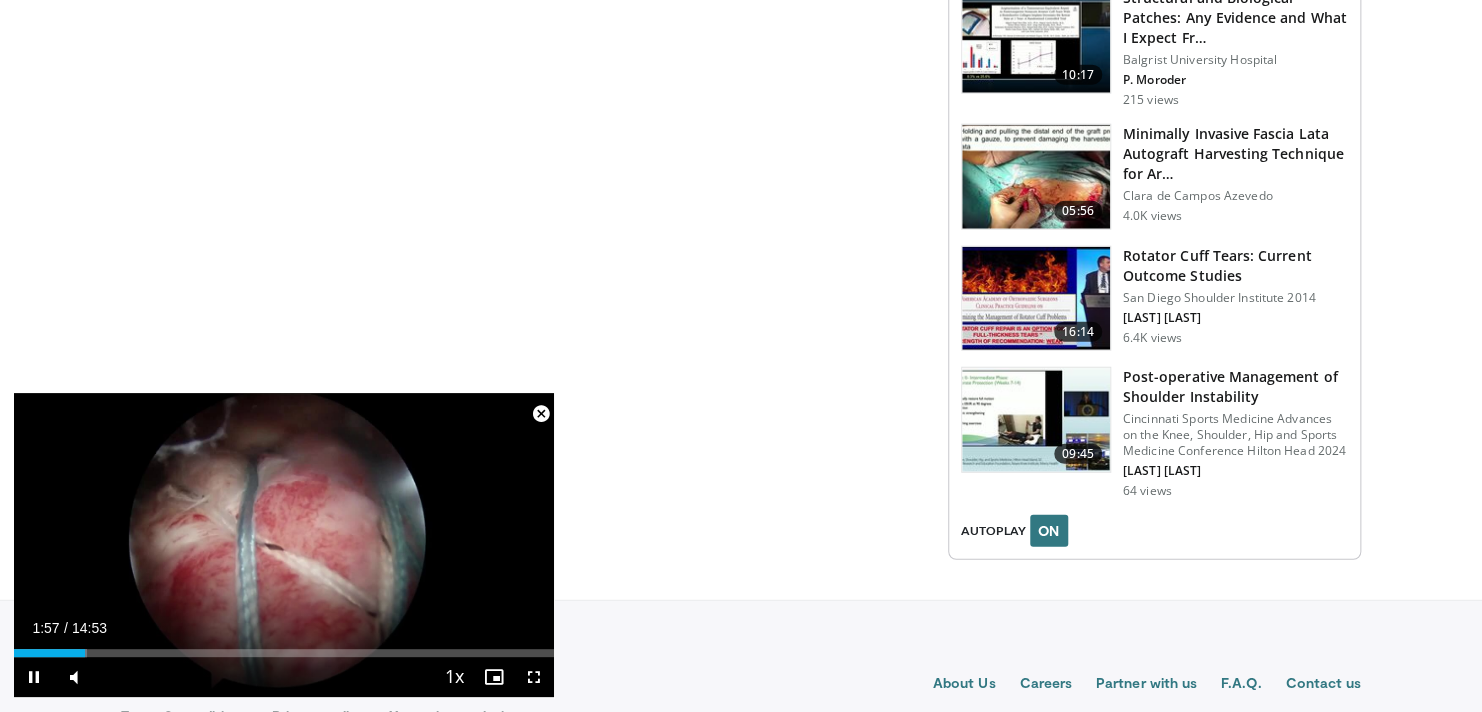 click at bounding box center (541, 414) 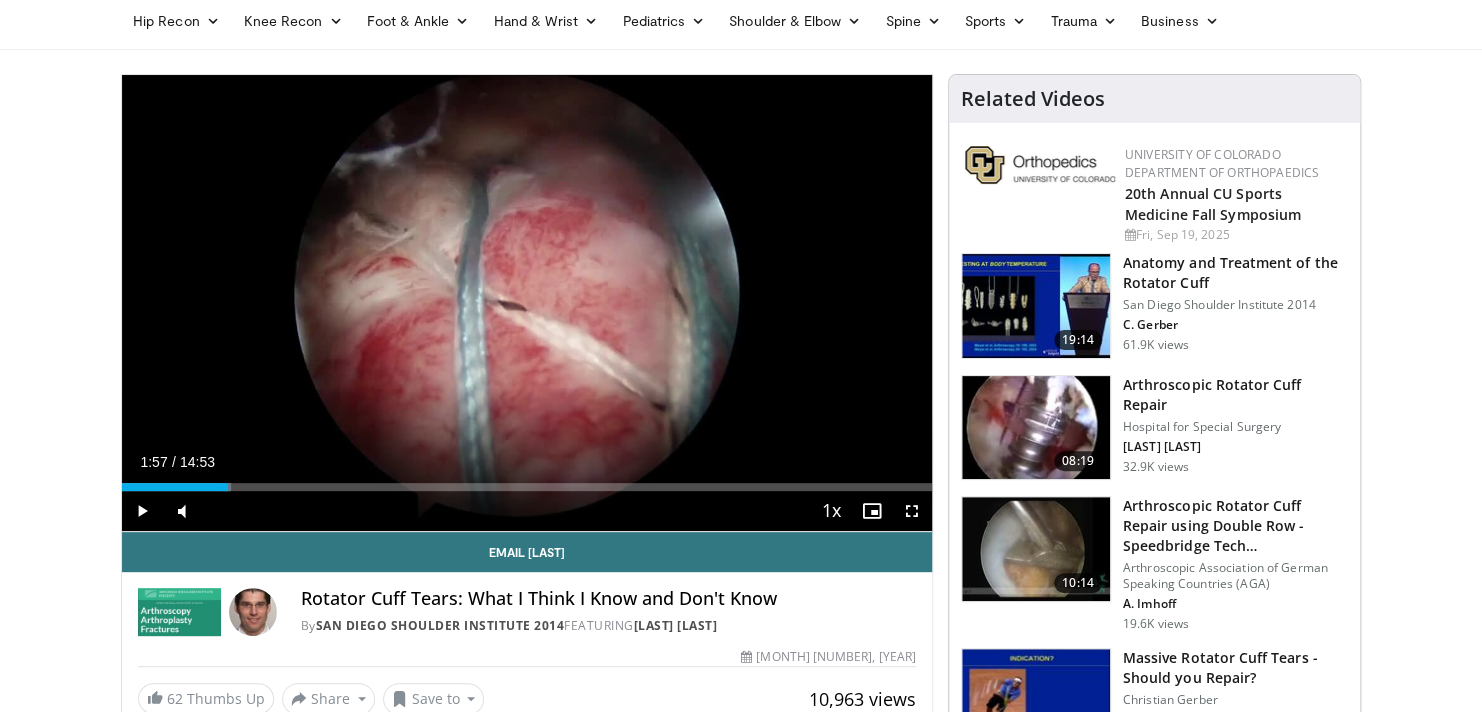 scroll, scrollTop: 0, scrollLeft: 0, axis: both 